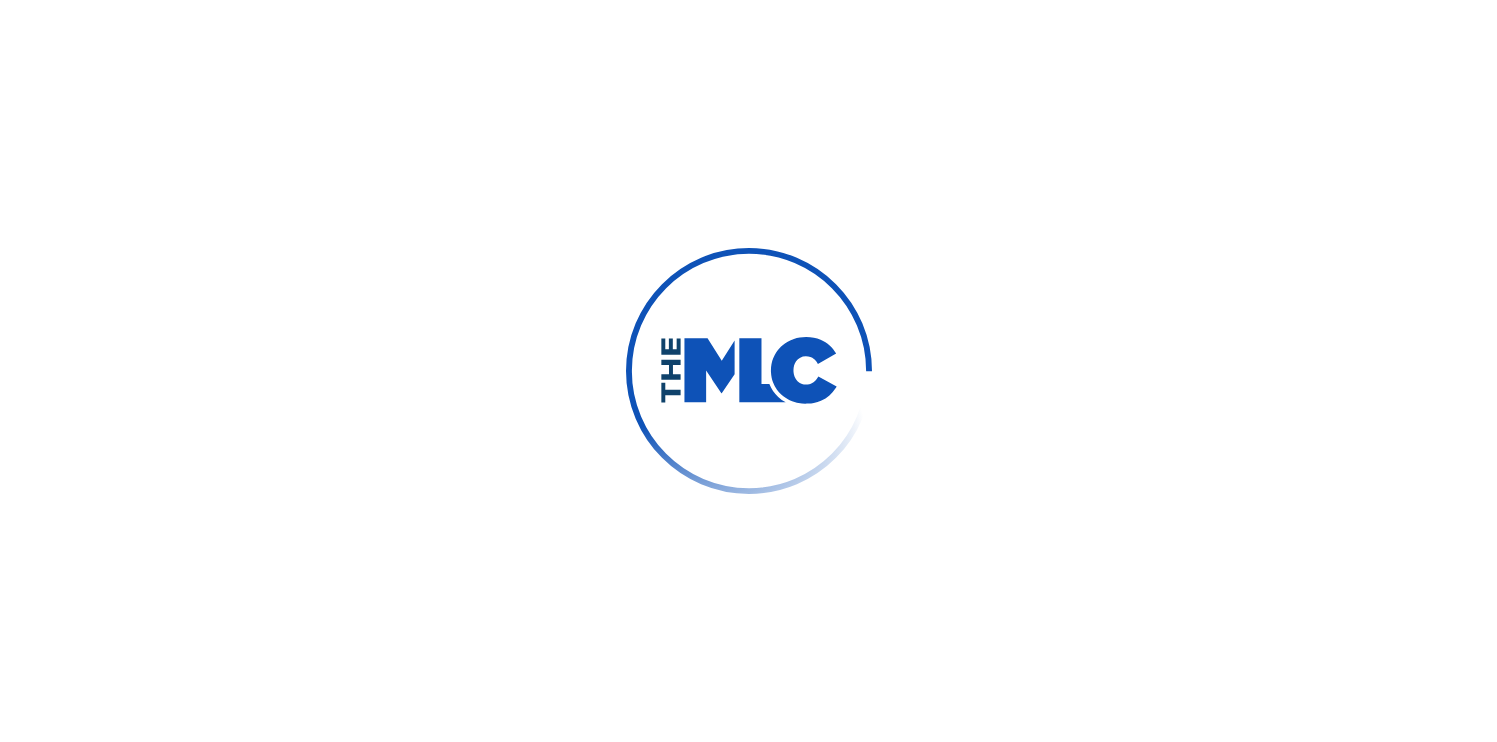 scroll, scrollTop: 0, scrollLeft: 0, axis: both 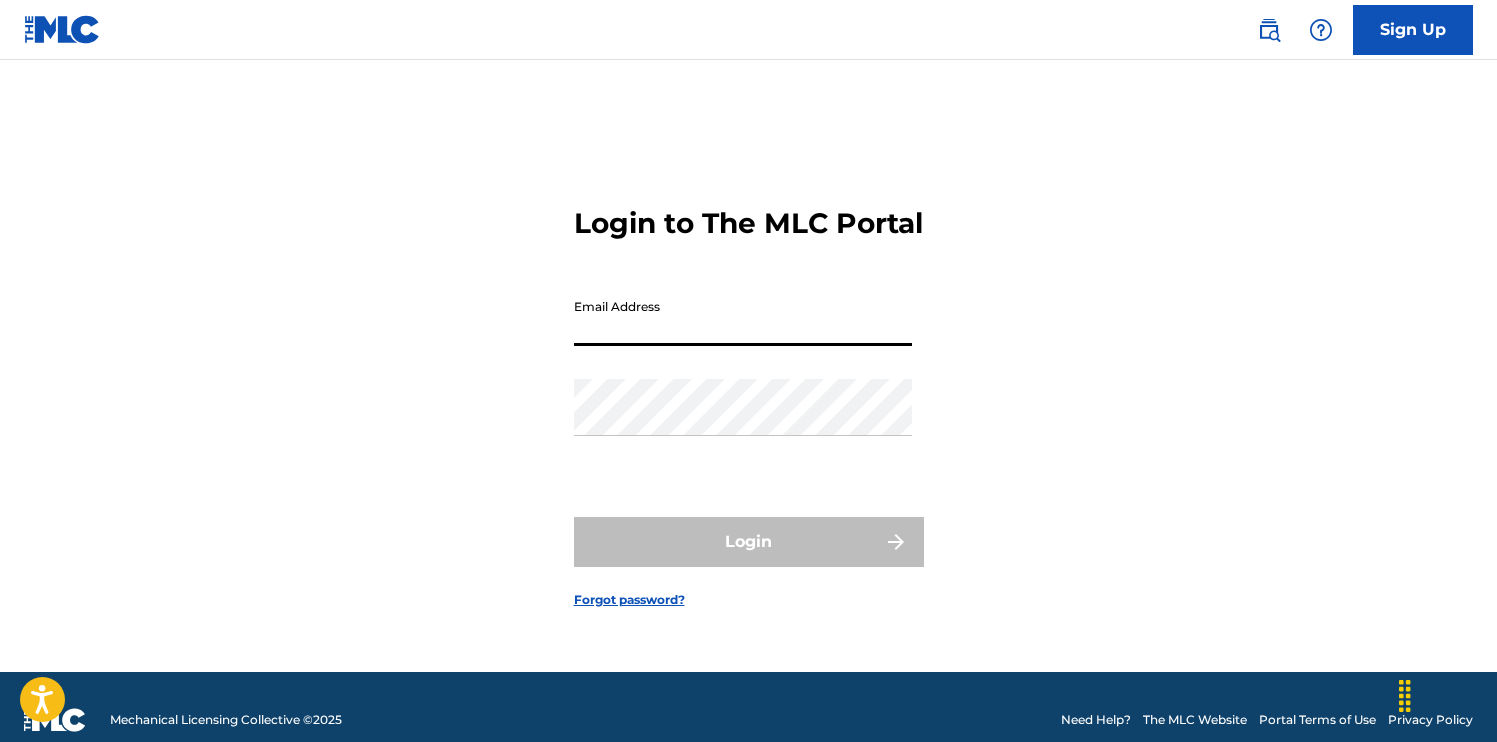 click on "Email Address" at bounding box center [743, 317] 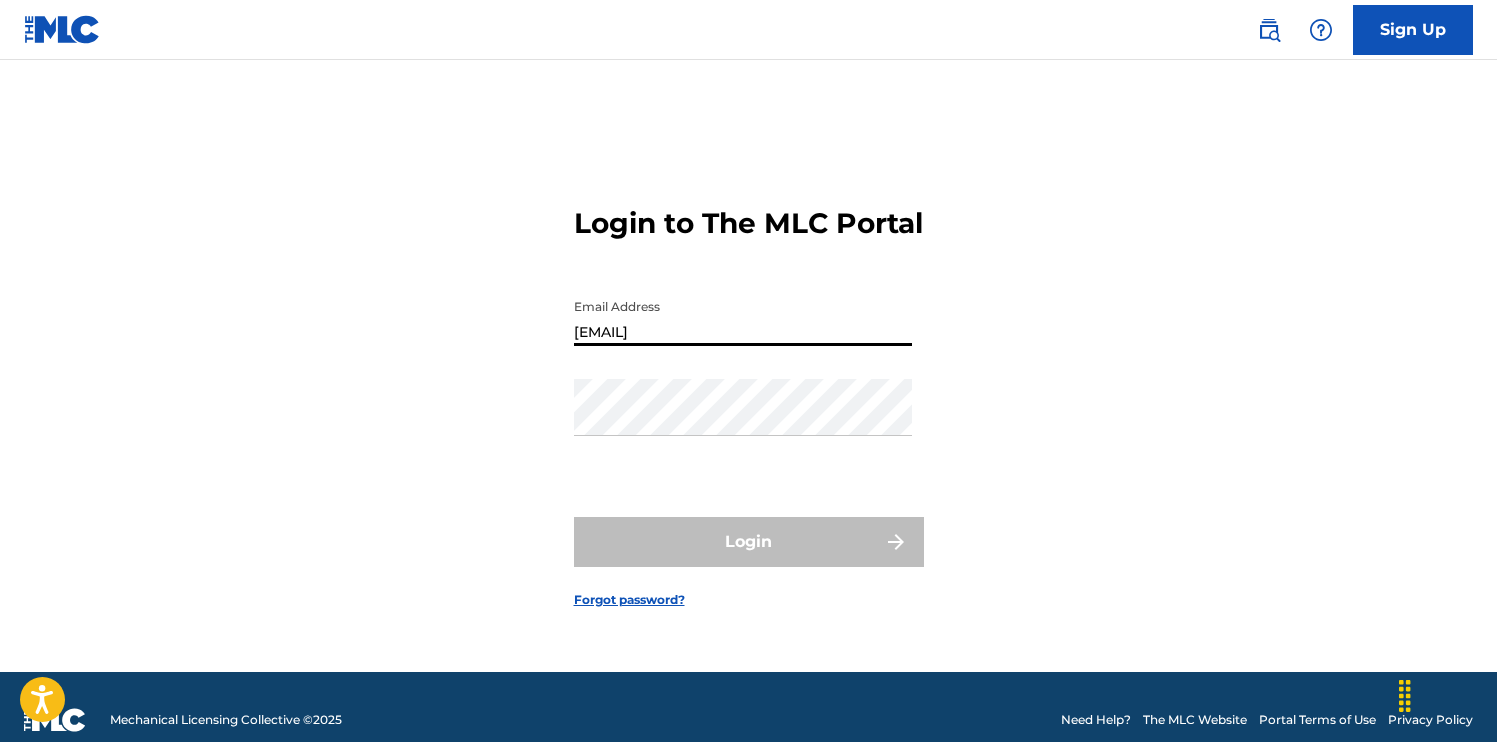 drag, startPoint x: 729, startPoint y: 339, endPoint x: 481, endPoint y: 349, distance: 248.20154 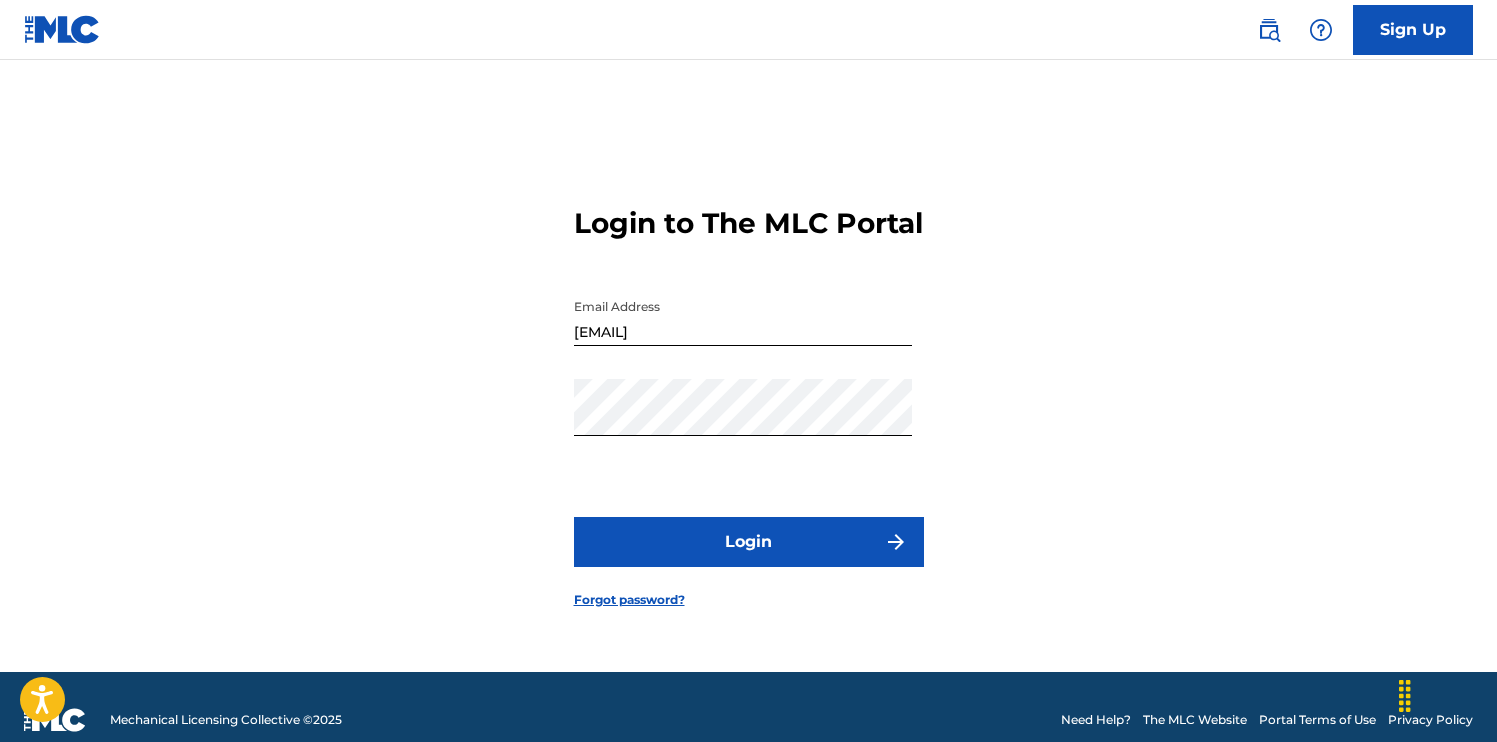 click on "Login" at bounding box center (749, 542) 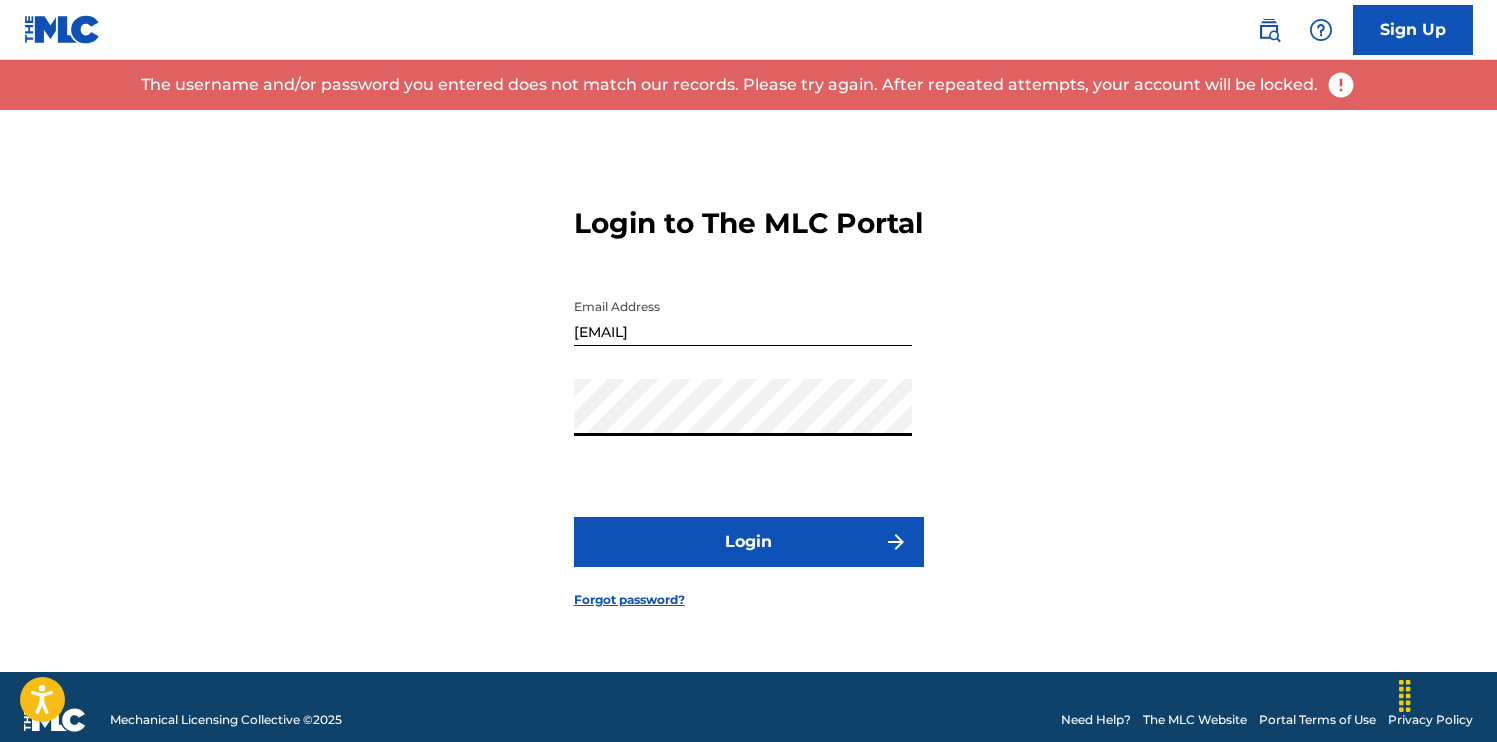click on "[EMAIL]" at bounding box center (743, 317) 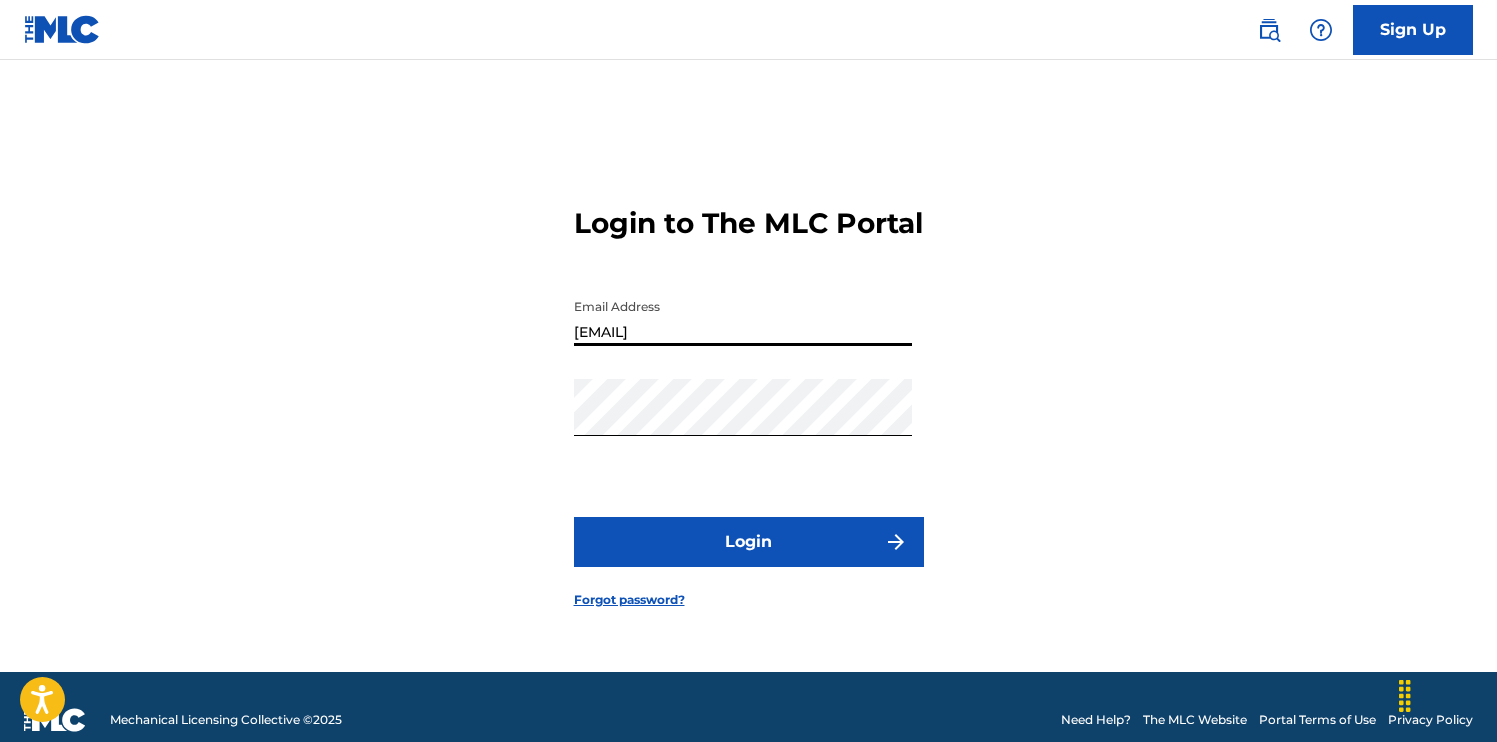 drag, startPoint x: 813, startPoint y: 348, endPoint x: 418, endPoint y: 336, distance: 395.18225 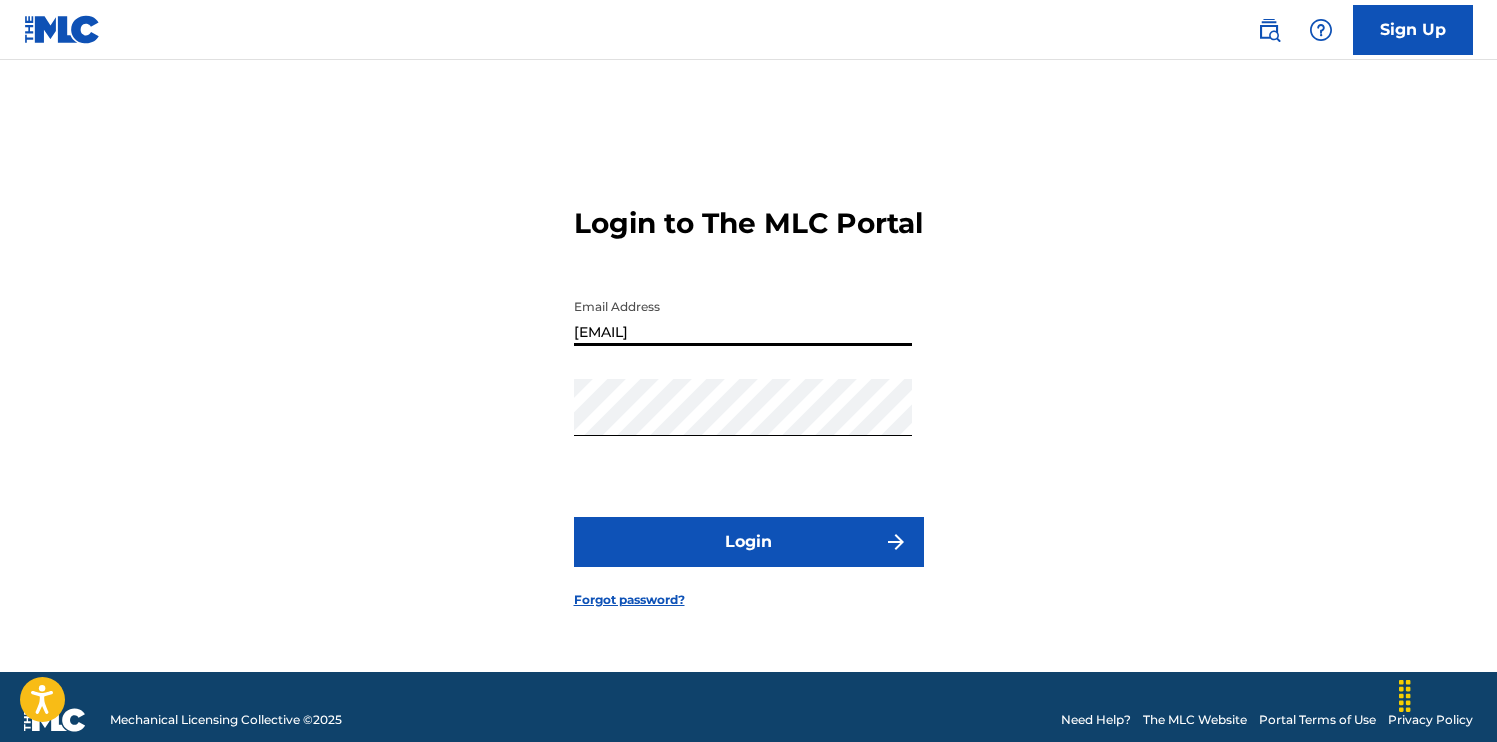 type on "[EMAIL]" 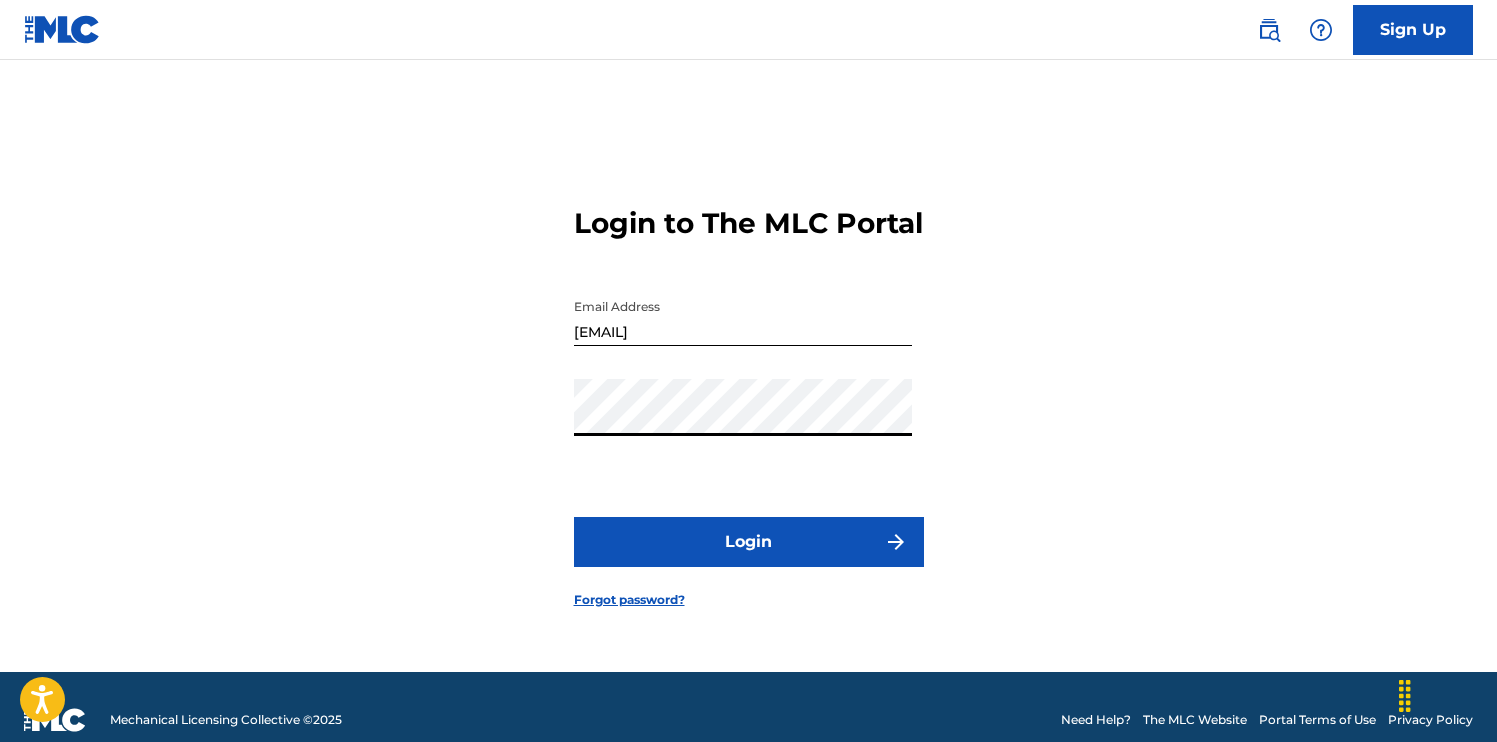 click on "Login to The MLC Portal Email Address [EMAIL] Password Login Forgot password?" at bounding box center (749, 391) 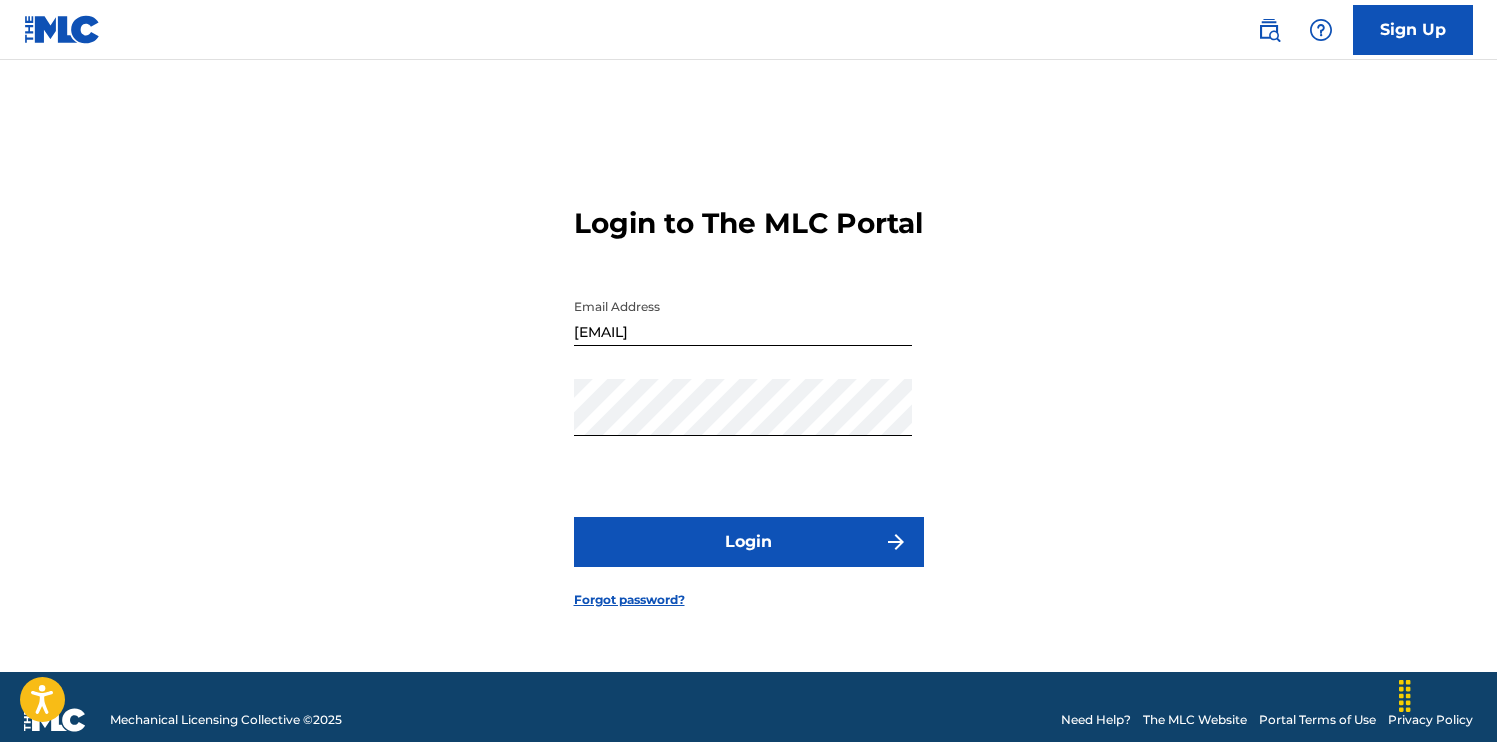 click on "Login" at bounding box center (749, 542) 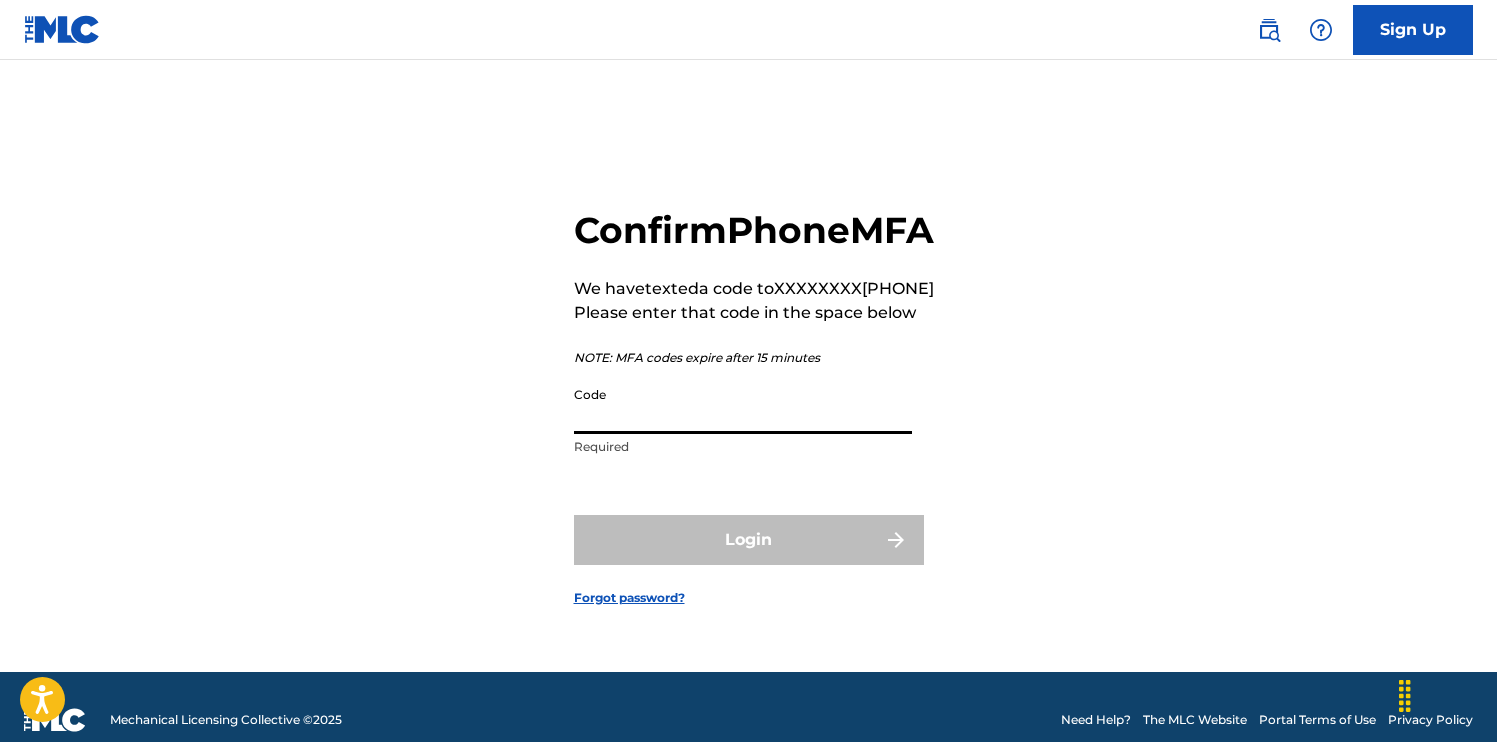 click on "Code" at bounding box center (743, 405) 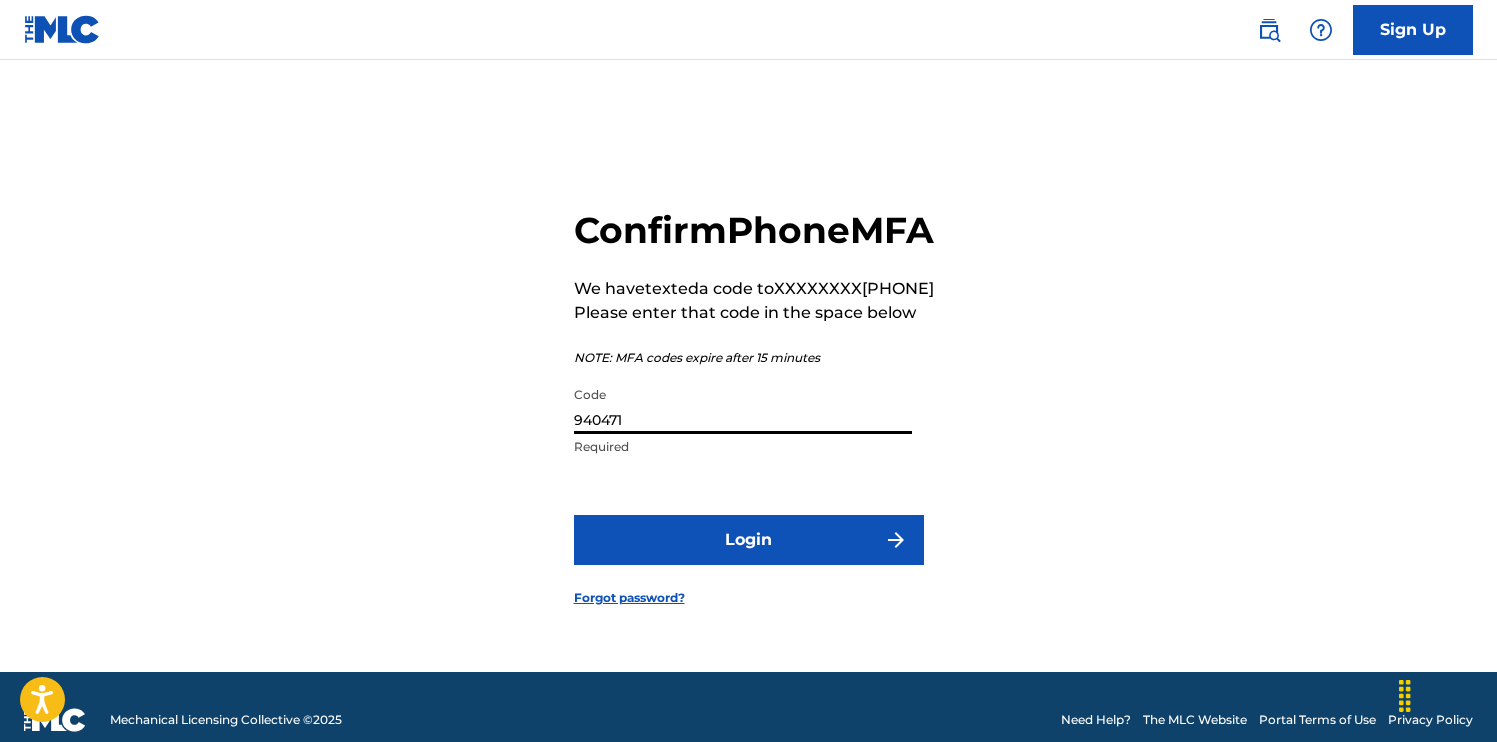 type on "940471" 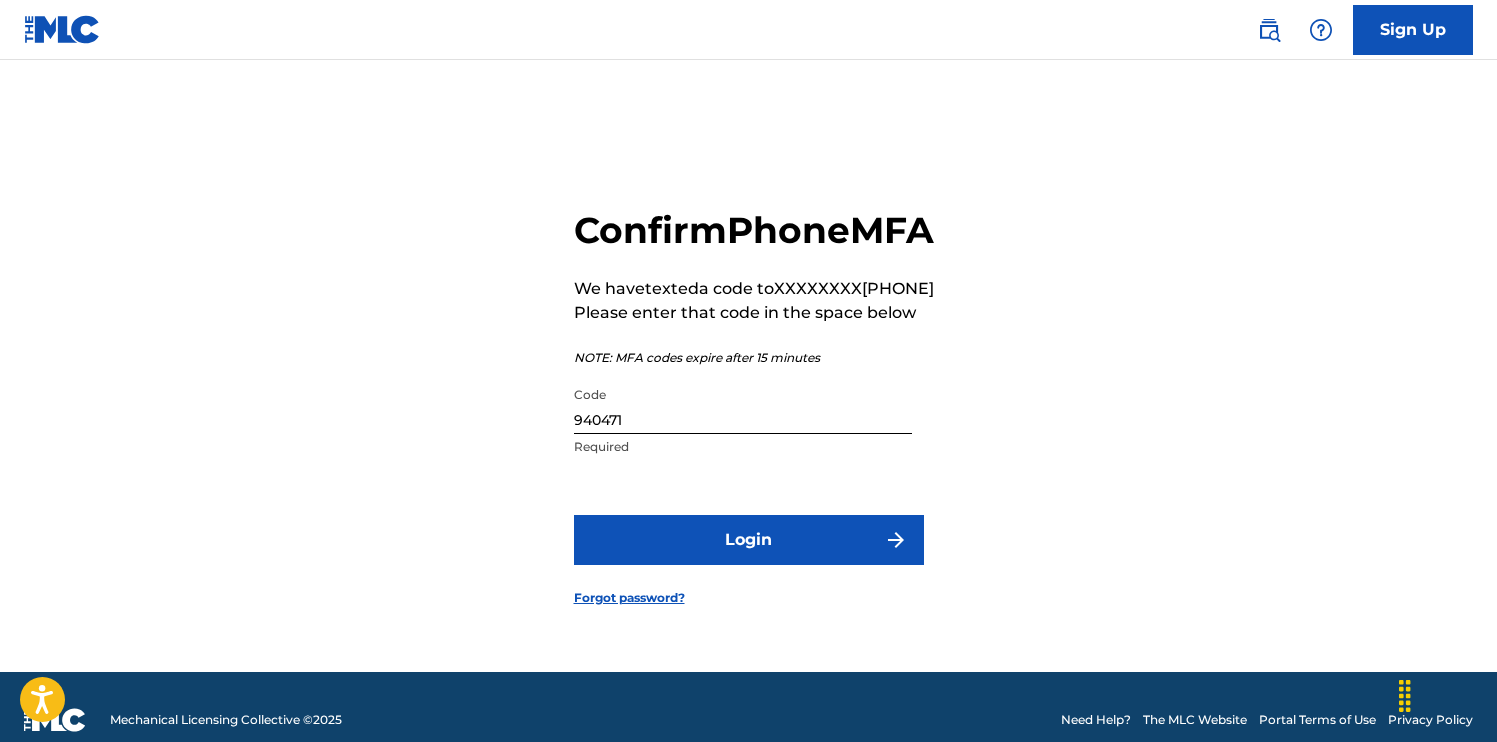 click on "Login" at bounding box center (749, 540) 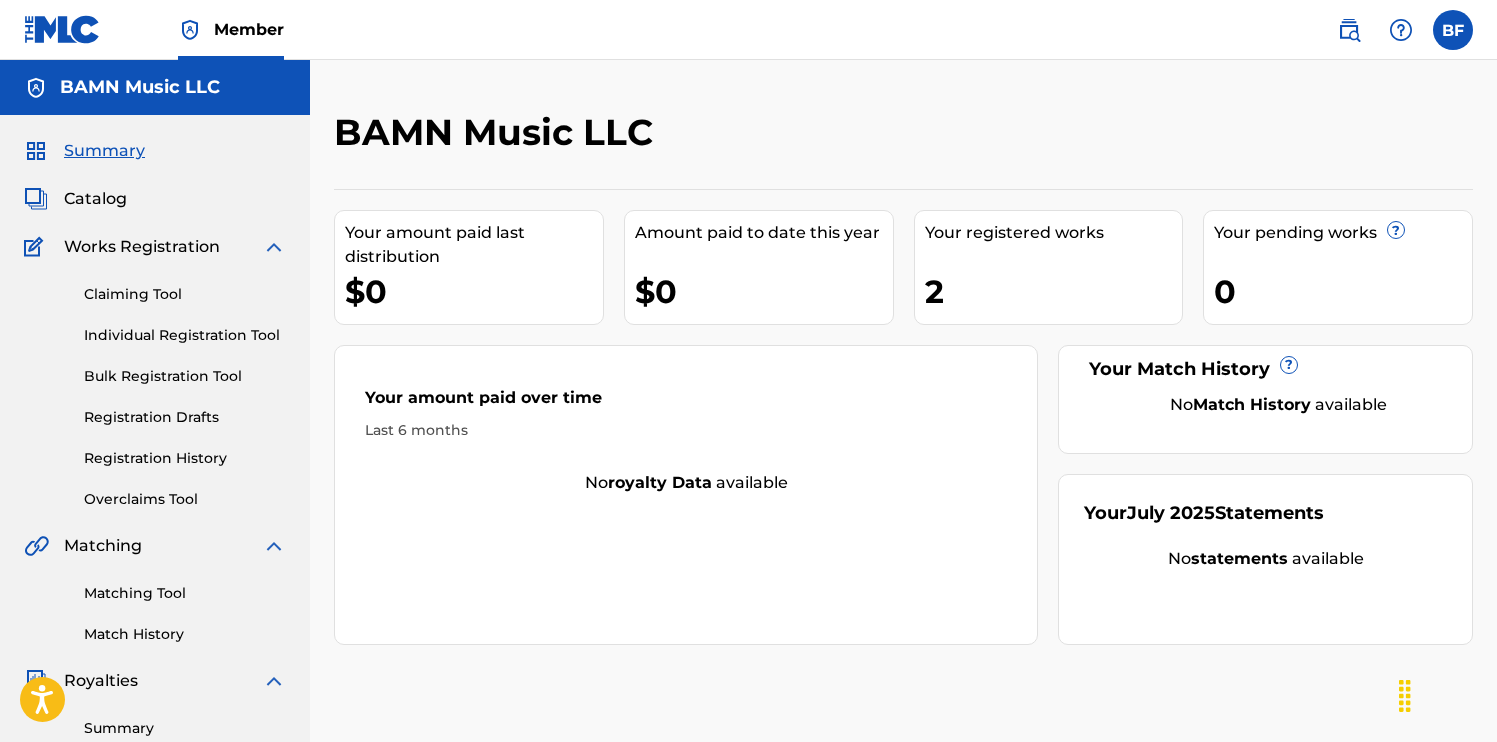 scroll, scrollTop: 0, scrollLeft: 0, axis: both 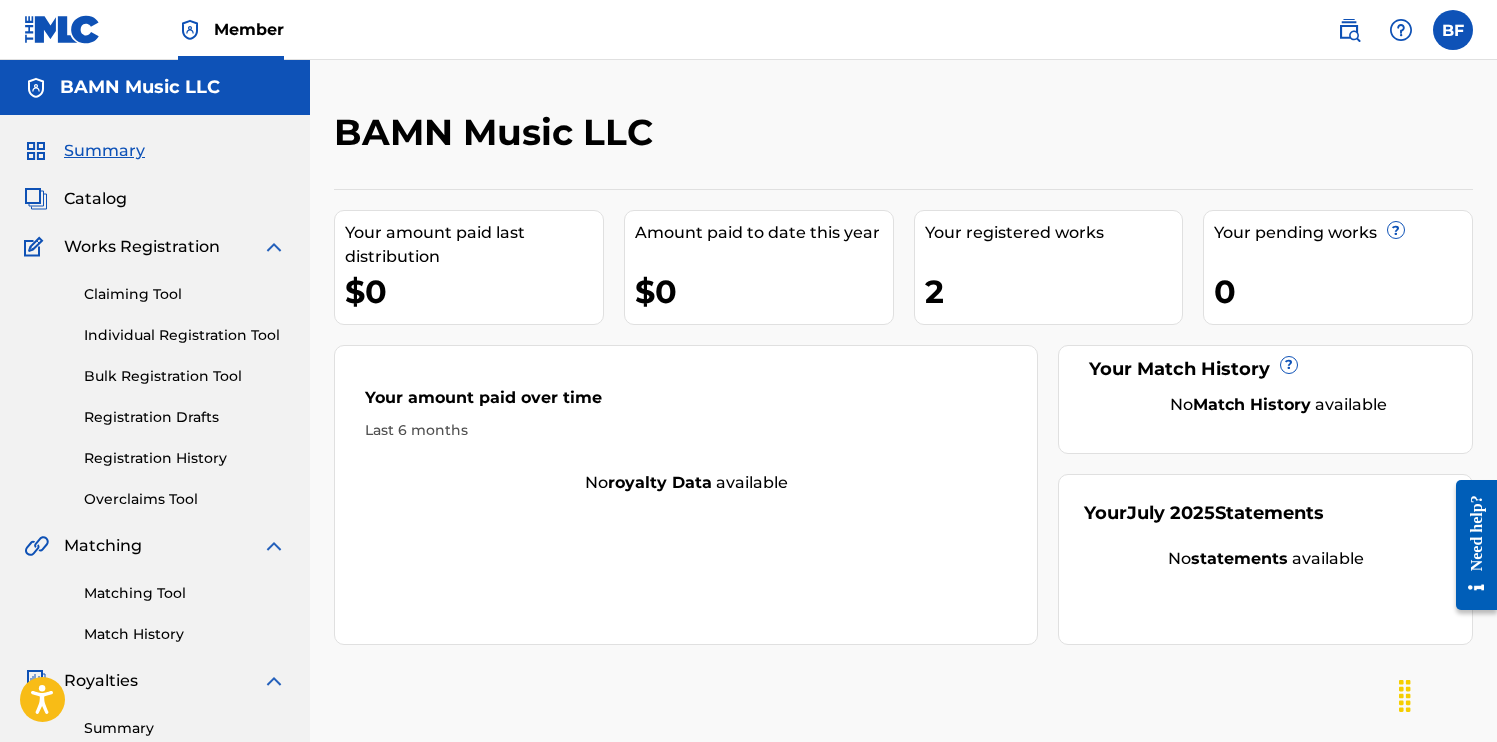 click on "Individual Registration Tool" at bounding box center [185, 335] 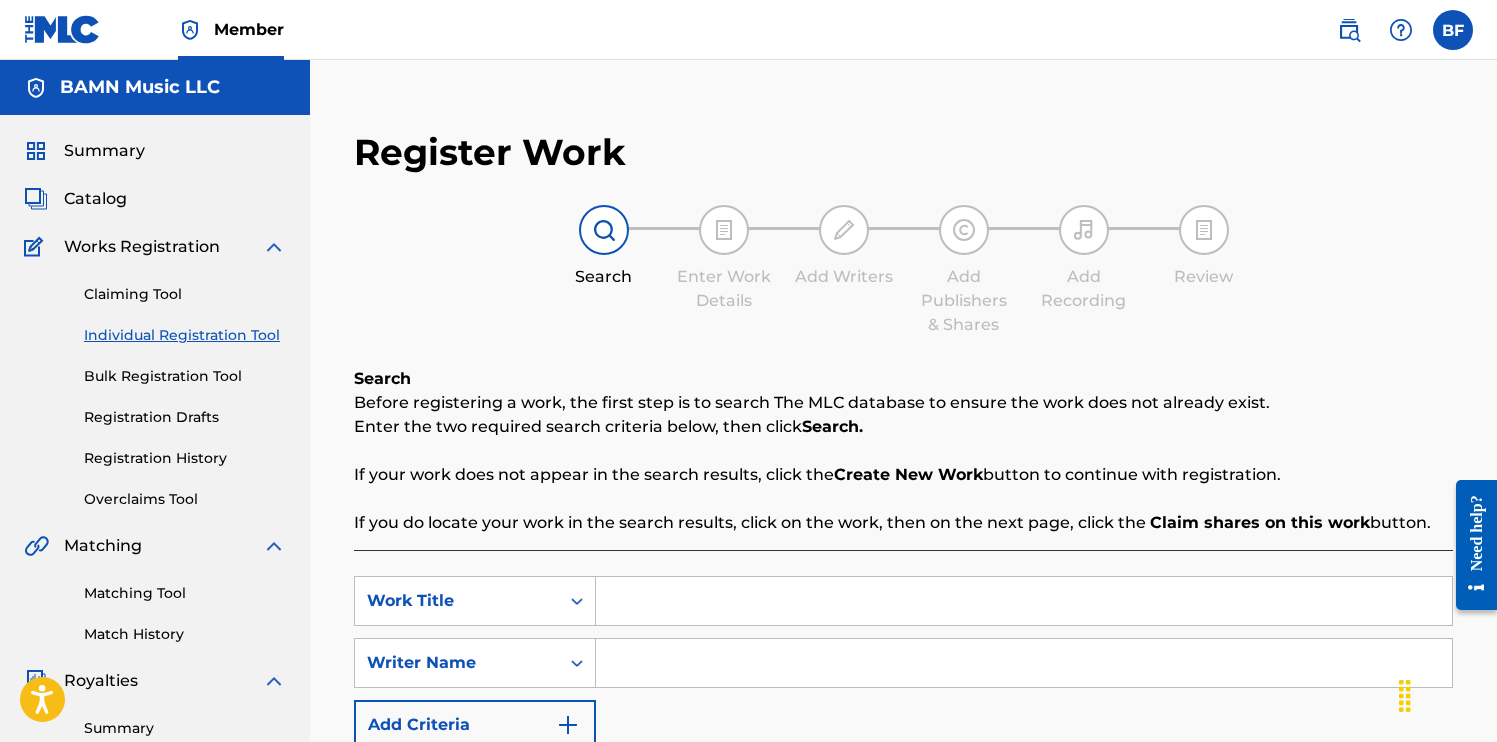 click on "Registration Drafts" at bounding box center (185, 417) 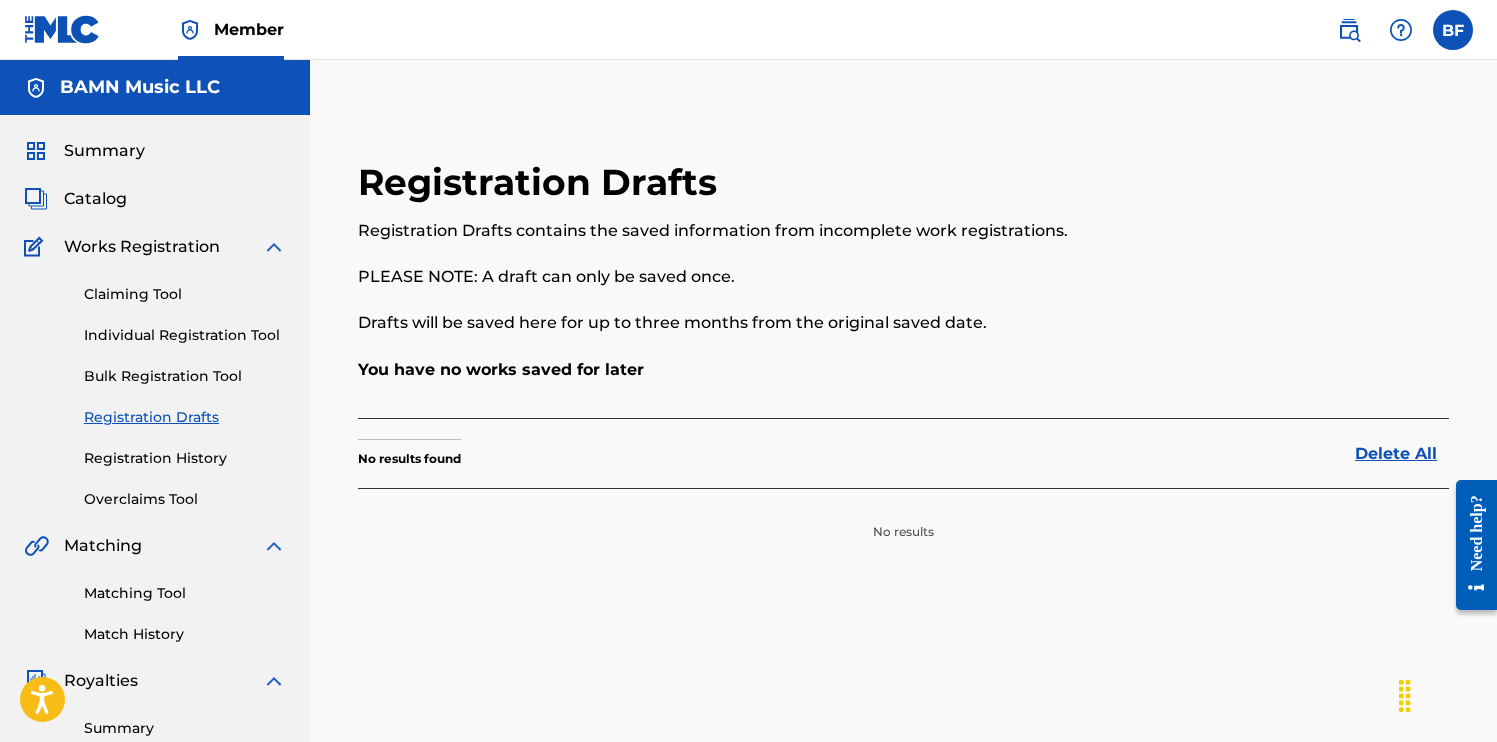 click on "Registration History" at bounding box center (185, 458) 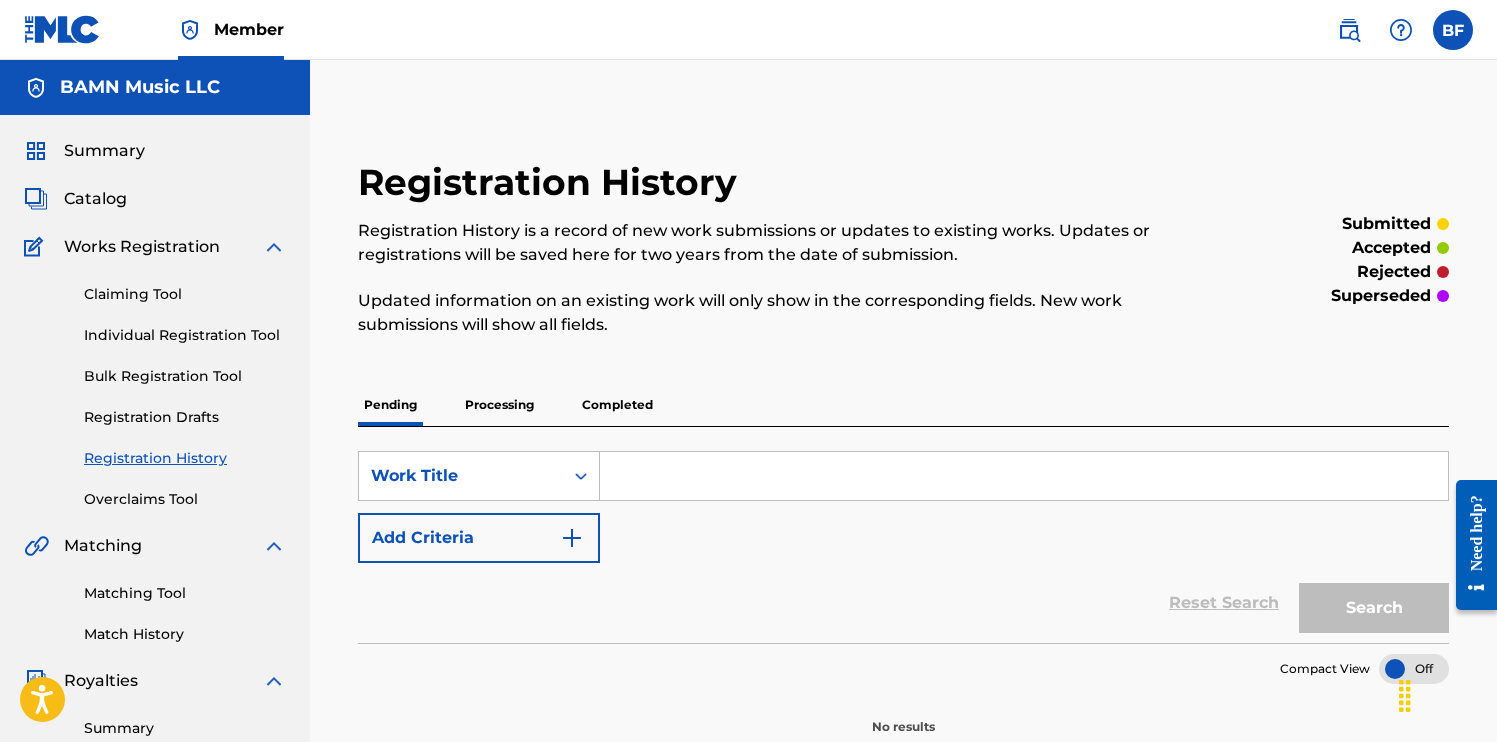 click on "Processing" at bounding box center (499, 405) 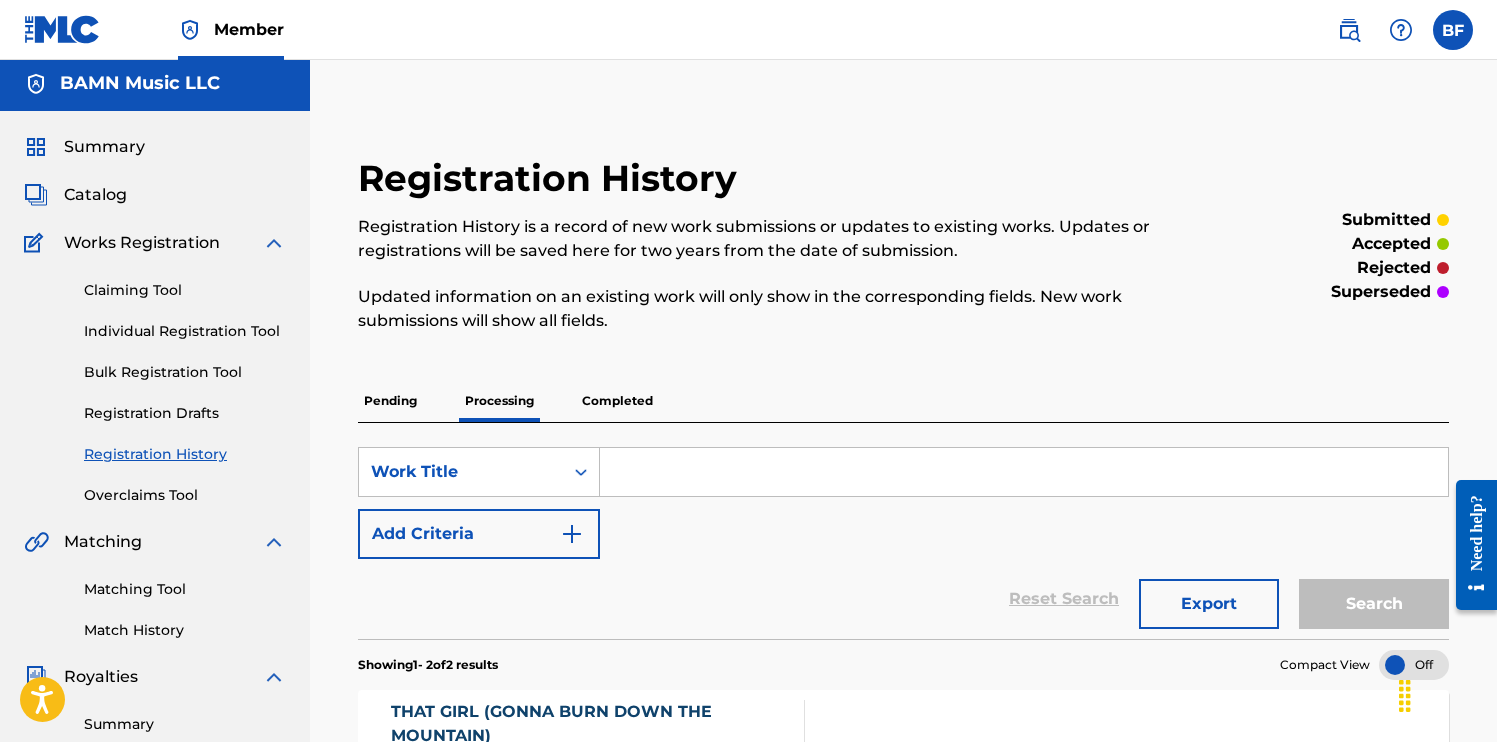 scroll, scrollTop: 0, scrollLeft: 0, axis: both 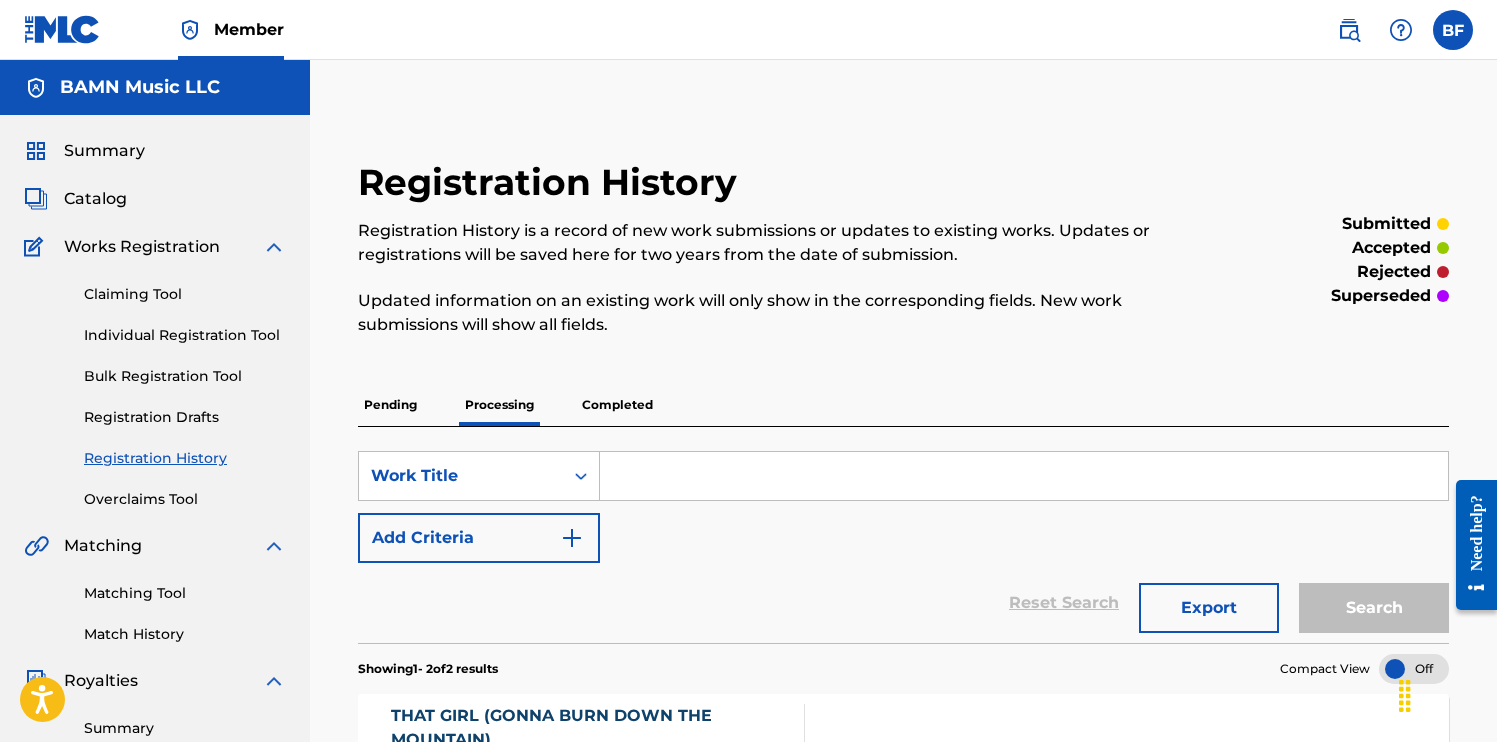 click on "Catalog" at bounding box center (95, 199) 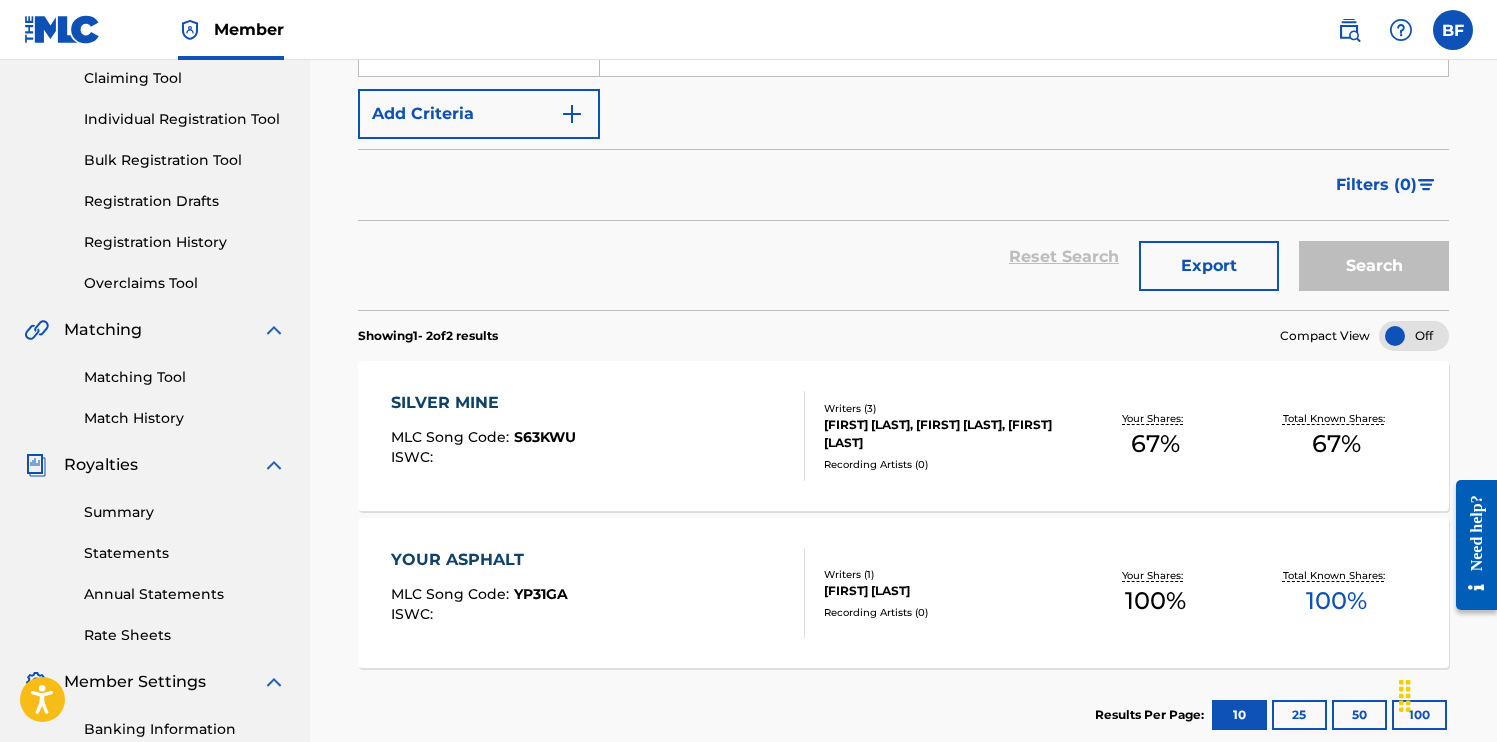 scroll, scrollTop: 230, scrollLeft: 0, axis: vertical 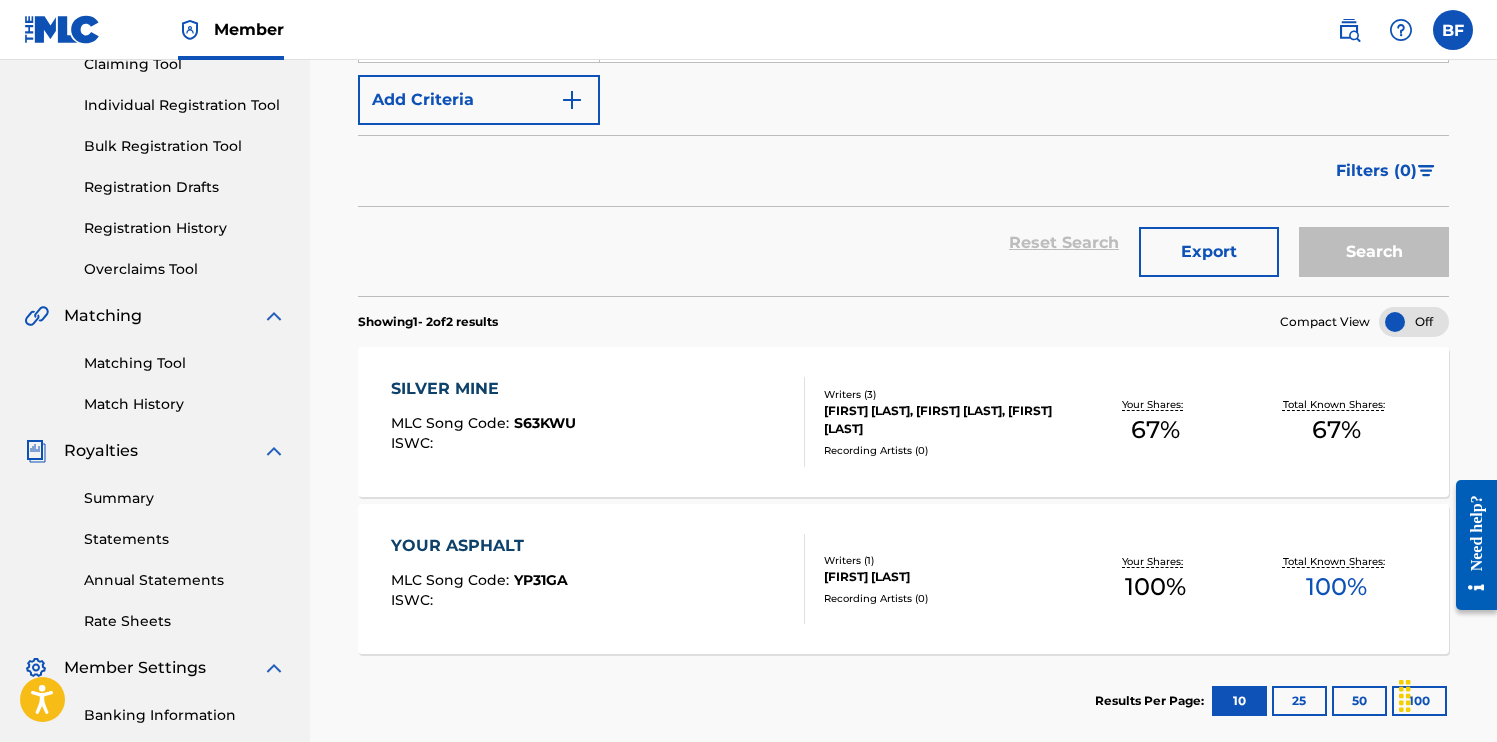 click on "SILVER MINE MLC Song Code : S63KWU ISWC :" at bounding box center (598, 422) 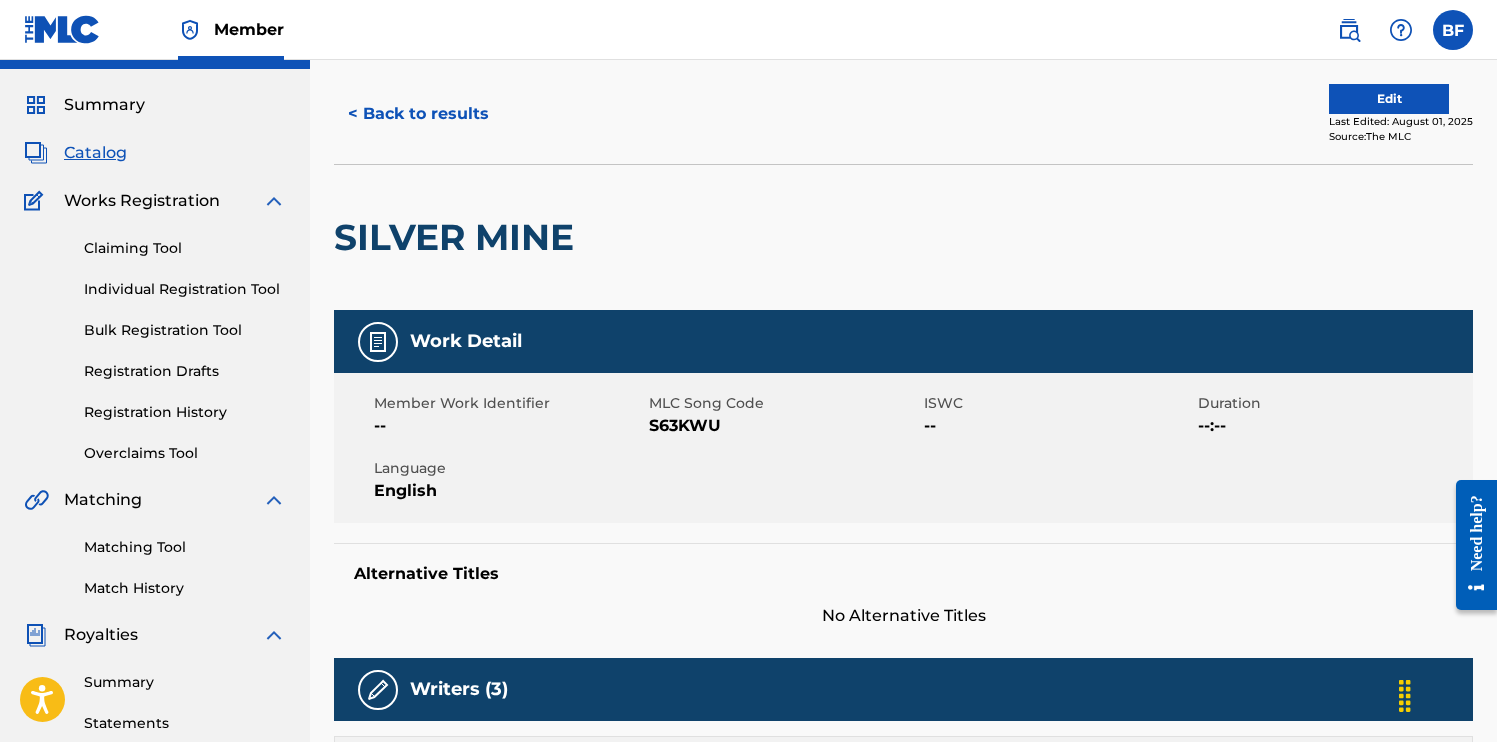 scroll, scrollTop: 0, scrollLeft: 0, axis: both 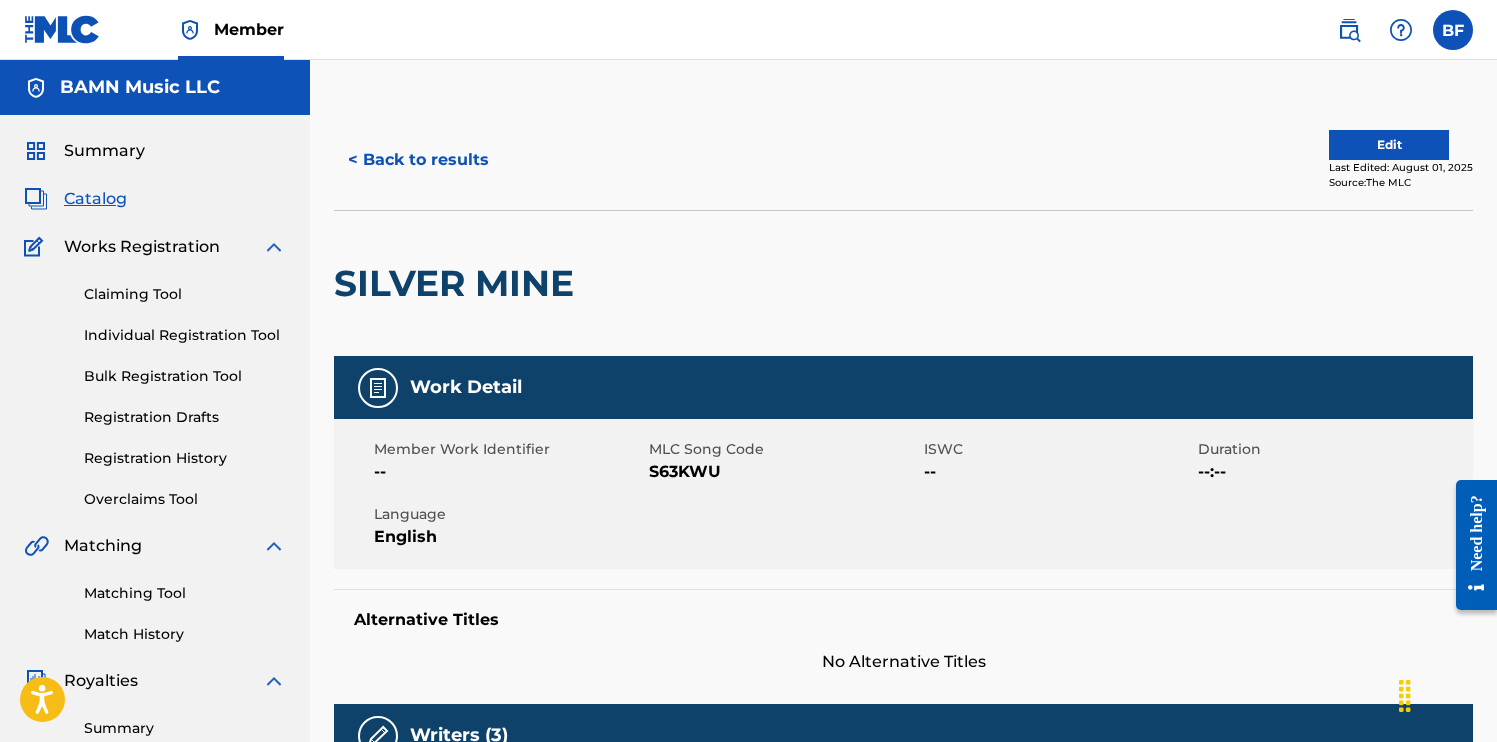 click on "Edit" at bounding box center (1389, 145) 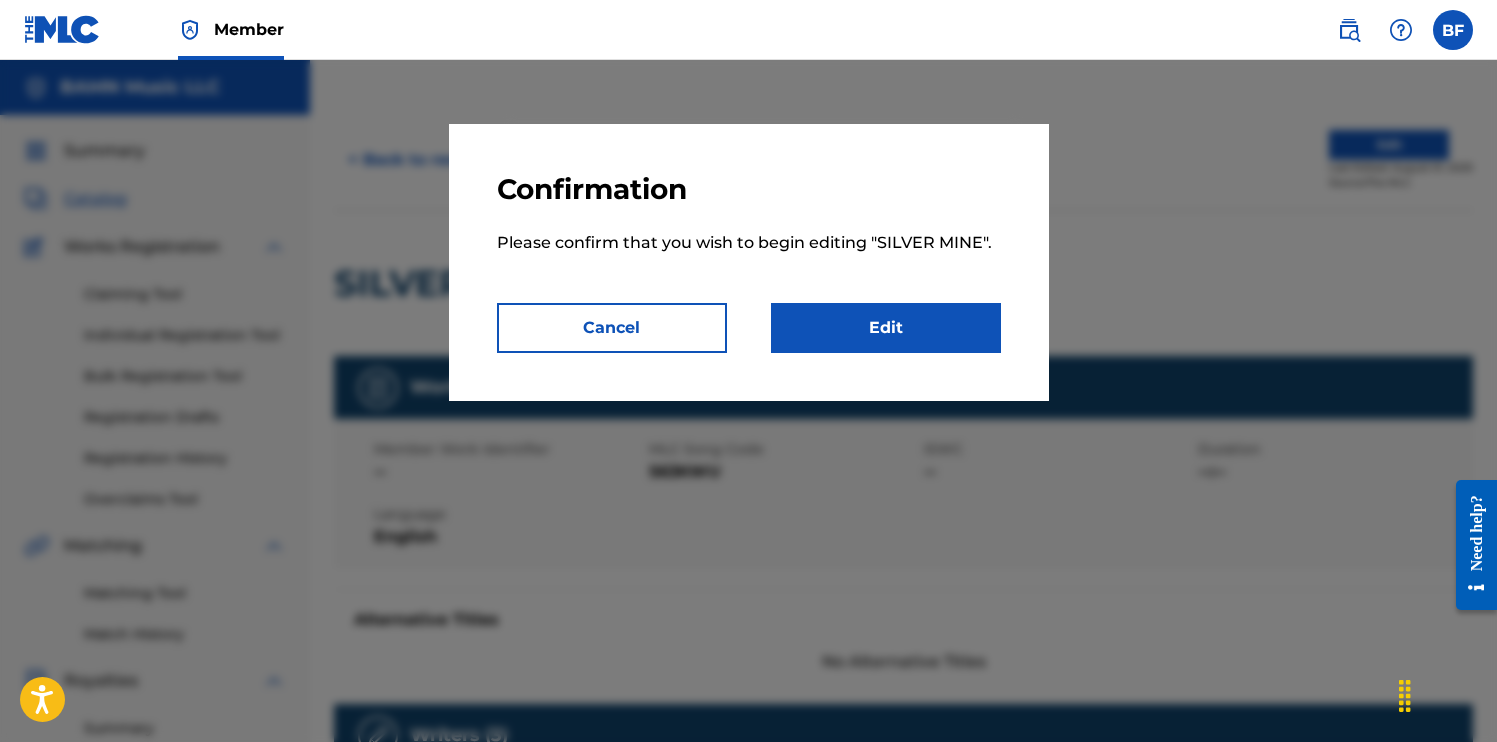 click on "Edit" at bounding box center (886, 328) 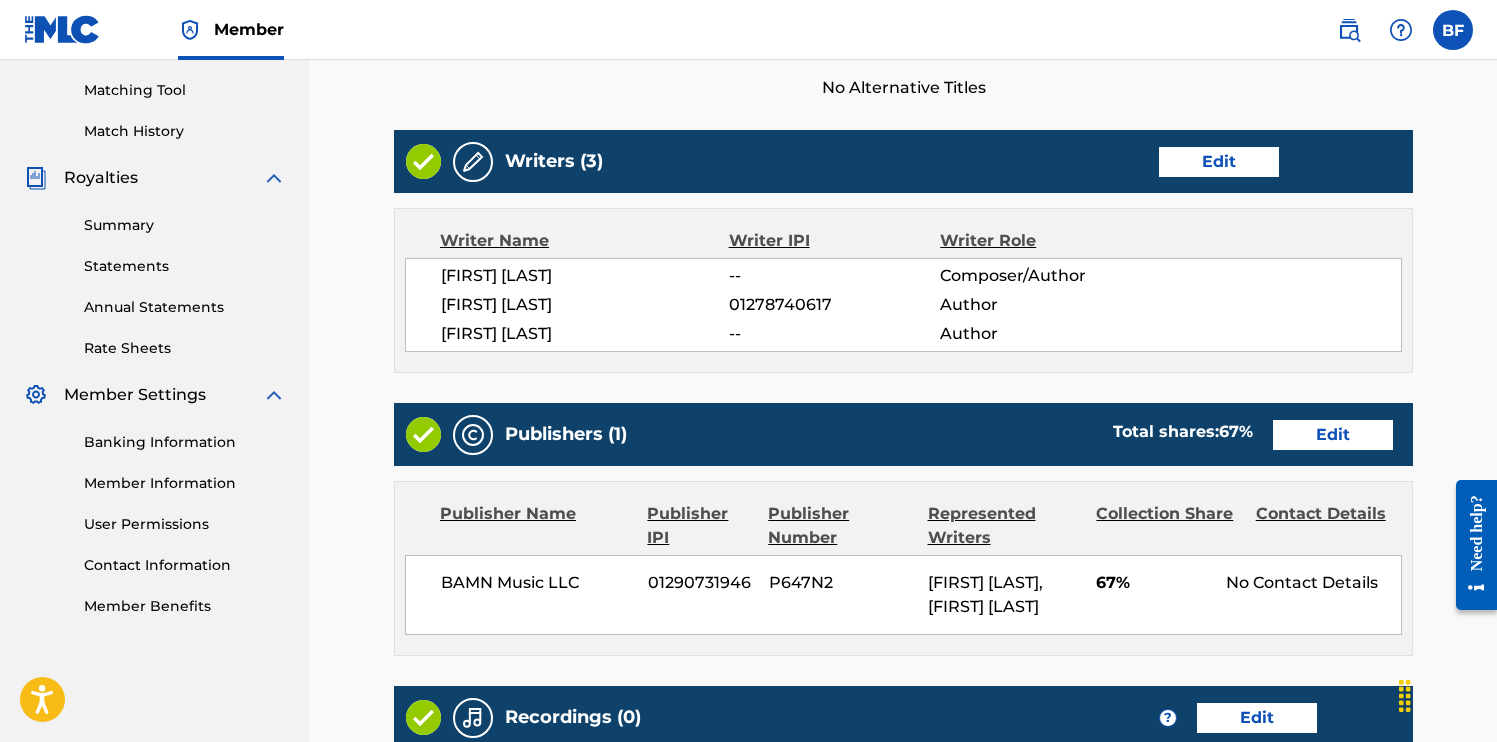 scroll, scrollTop: 505, scrollLeft: 0, axis: vertical 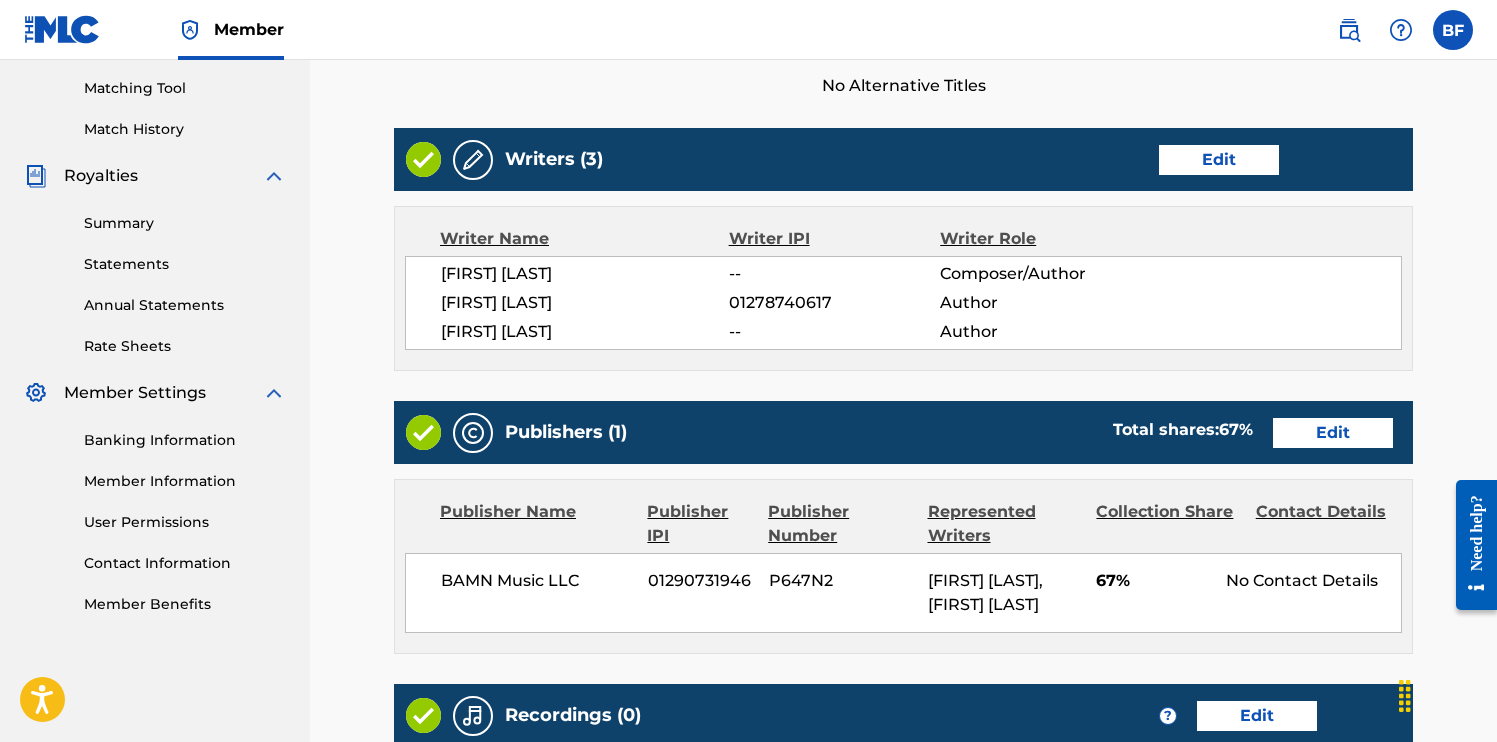 click on "Edit" at bounding box center (1219, 160) 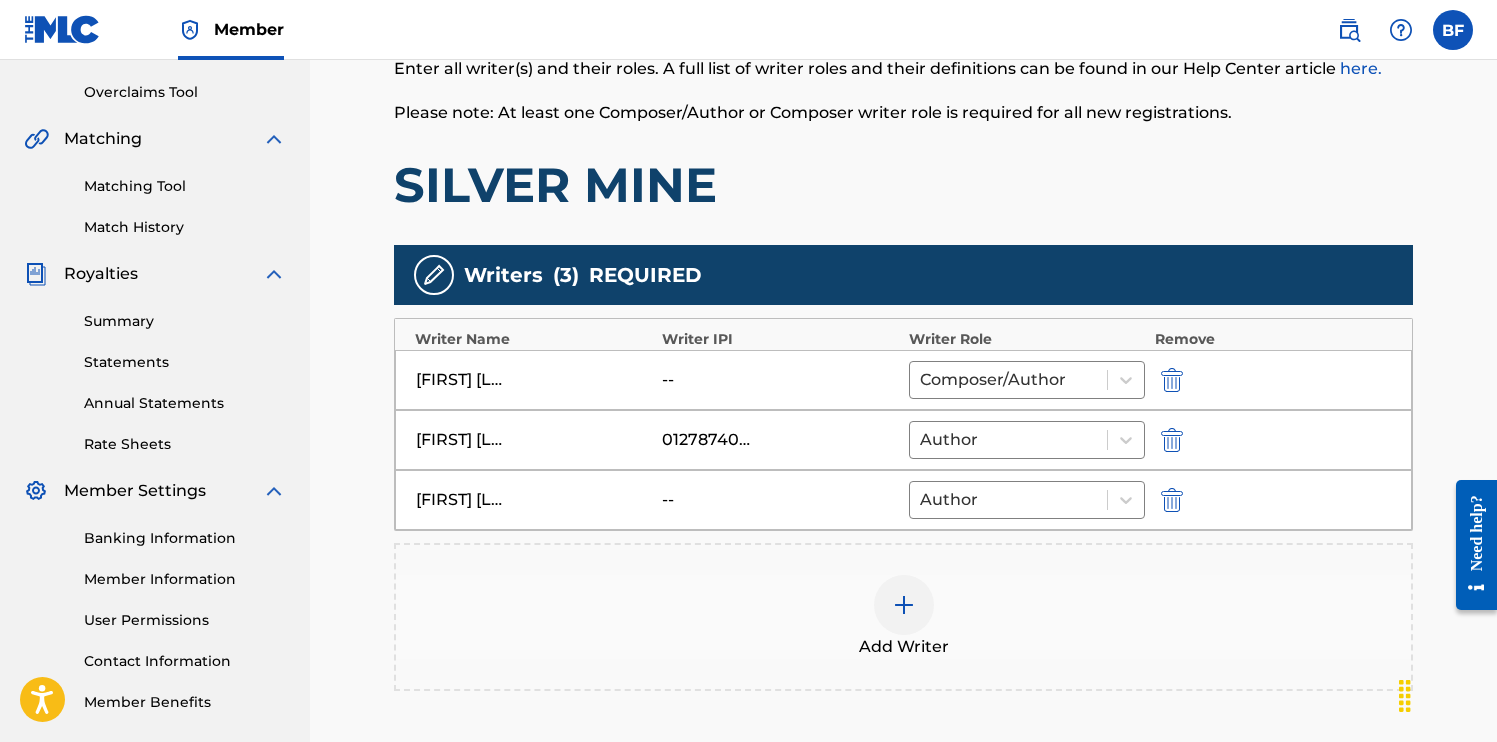 scroll, scrollTop: 431, scrollLeft: 0, axis: vertical 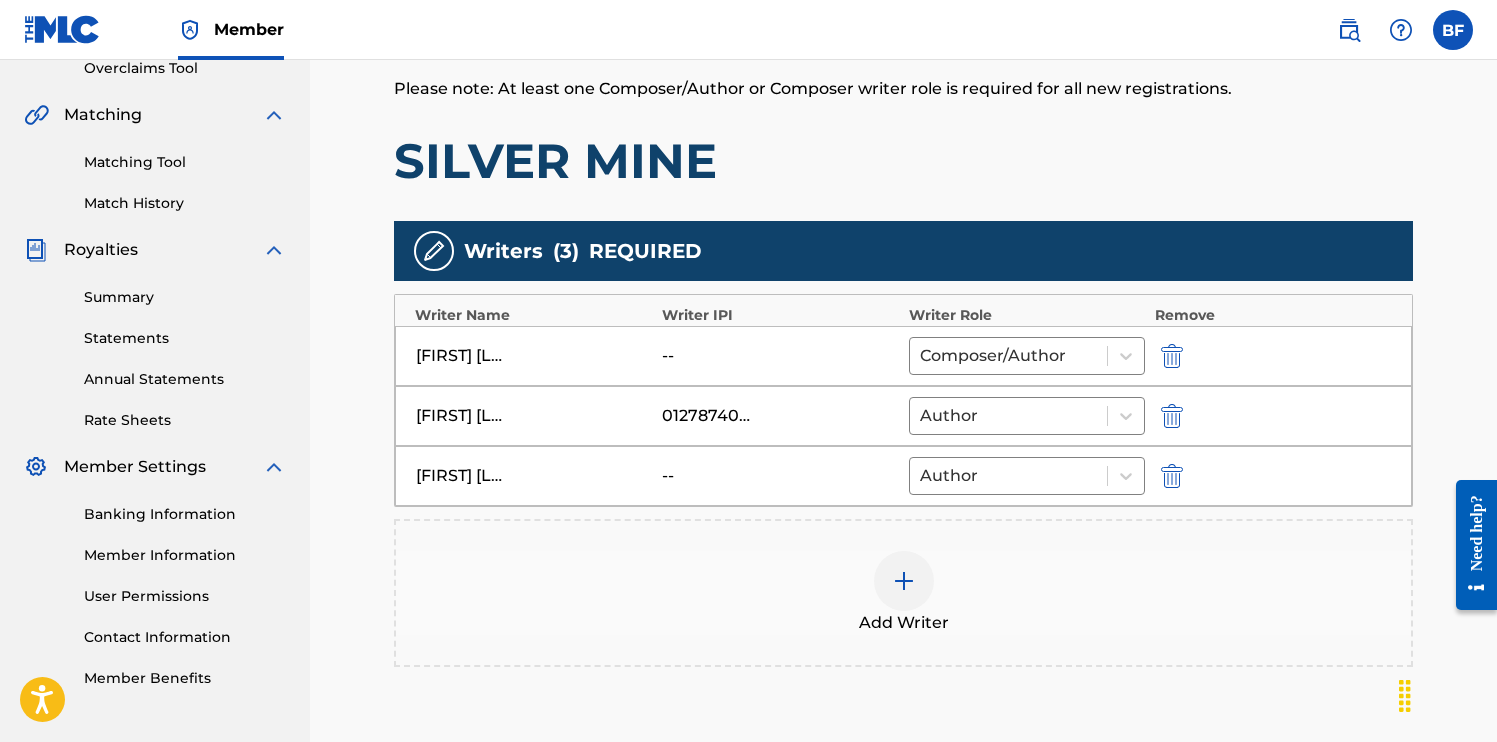 click on "--" at bounding box center [707, 356] 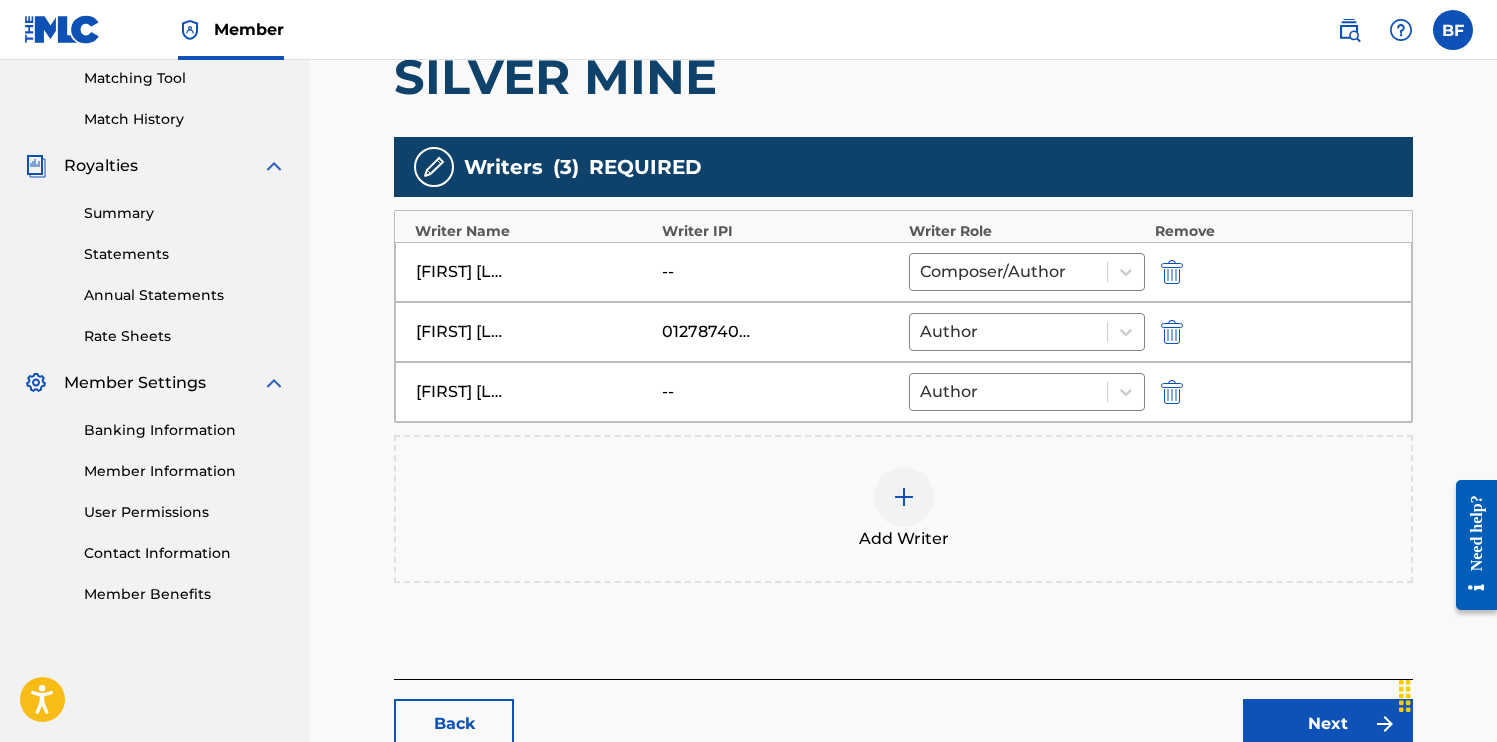 scroll, scrollTop: 648, scrollLeft: 0, axis: vertical 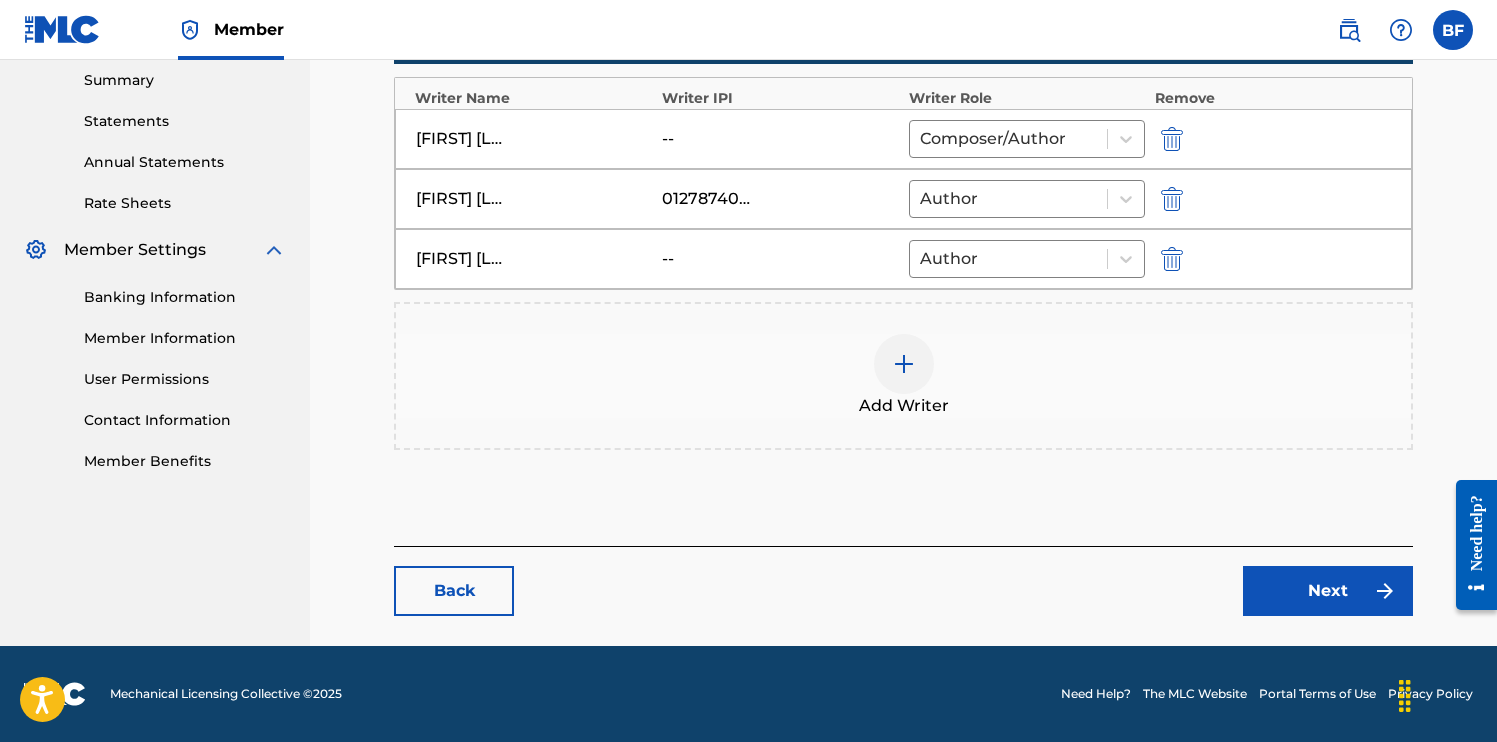 click on "Next" at bounding box center (1328, 591) 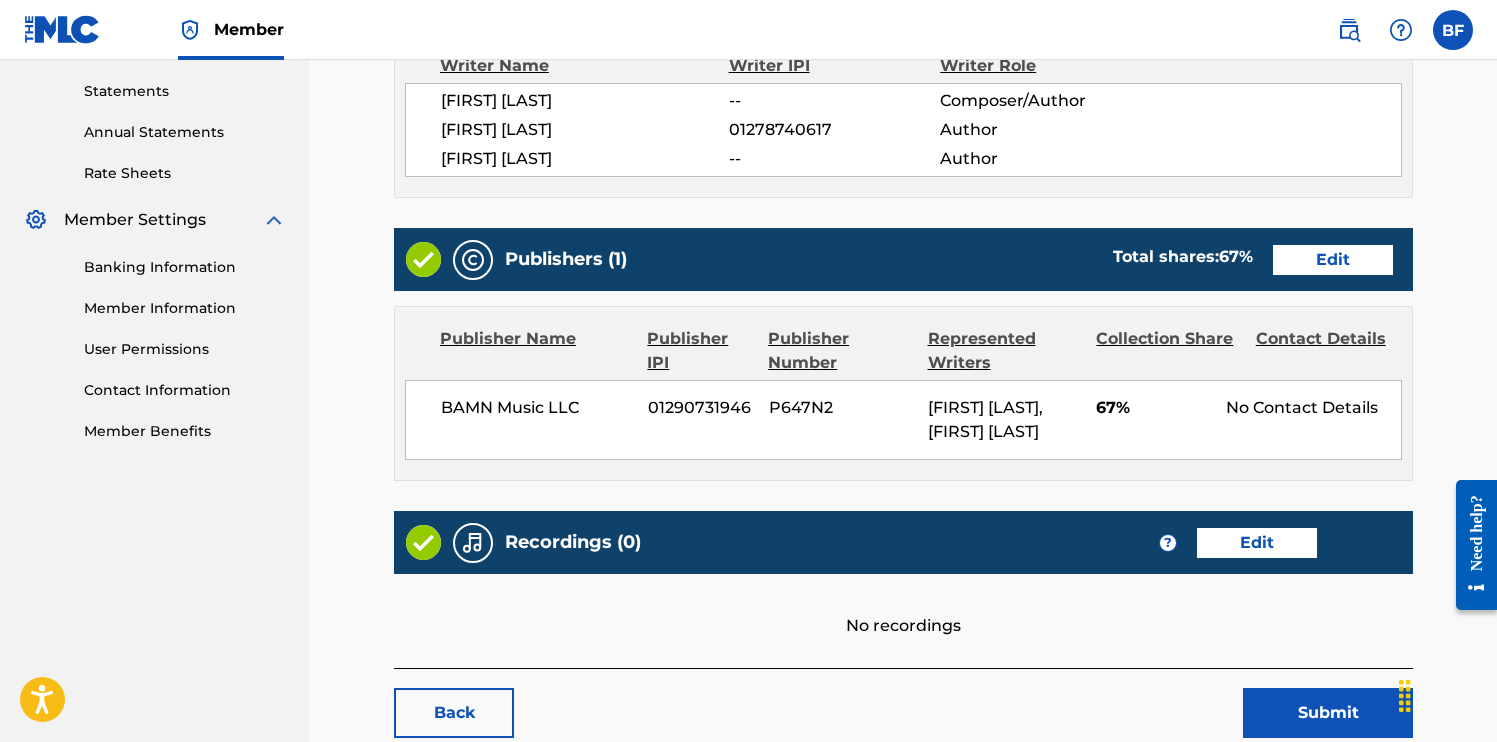 scroll, scrollTop: 681, scrollLeft: 0, axis: vertical 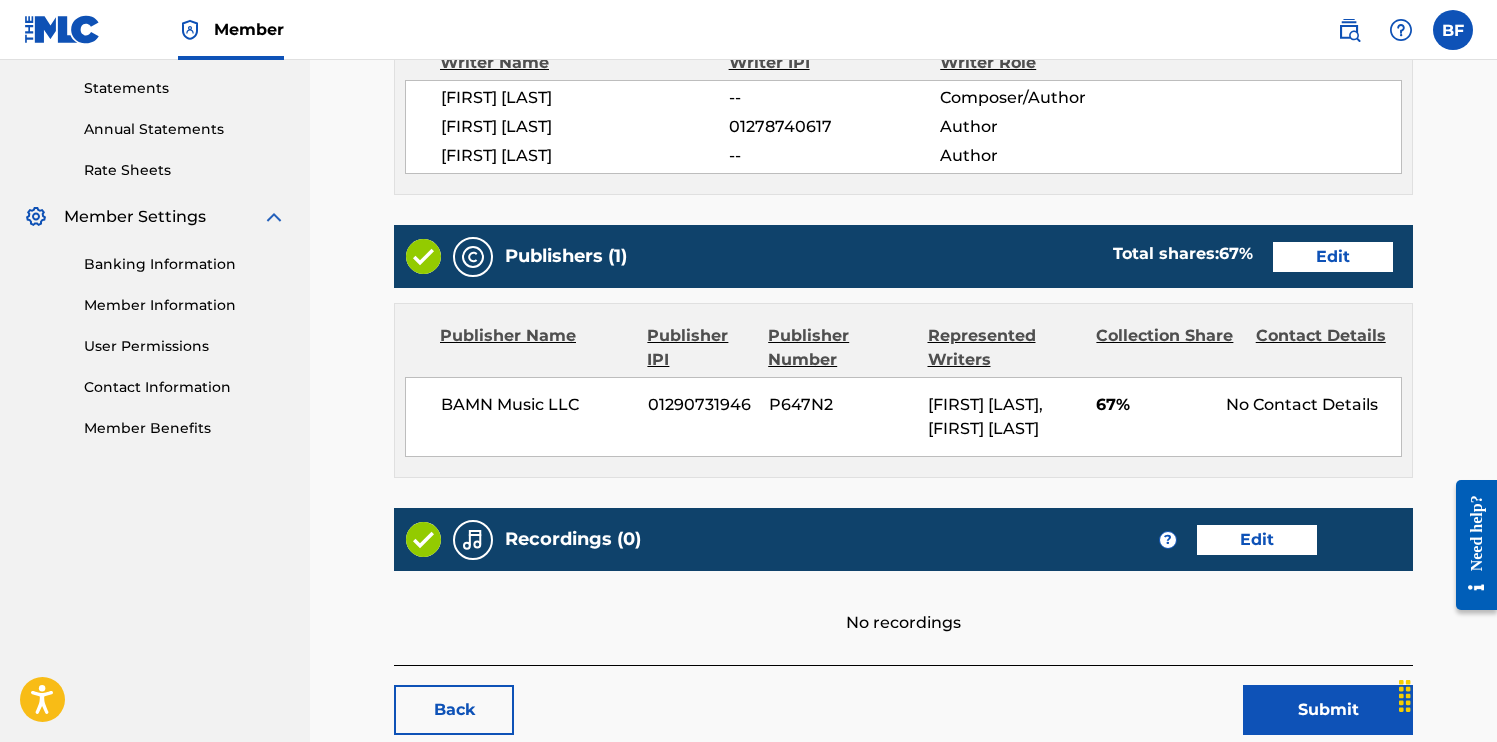 click on "Member Information" at bounding box center (185, 305) 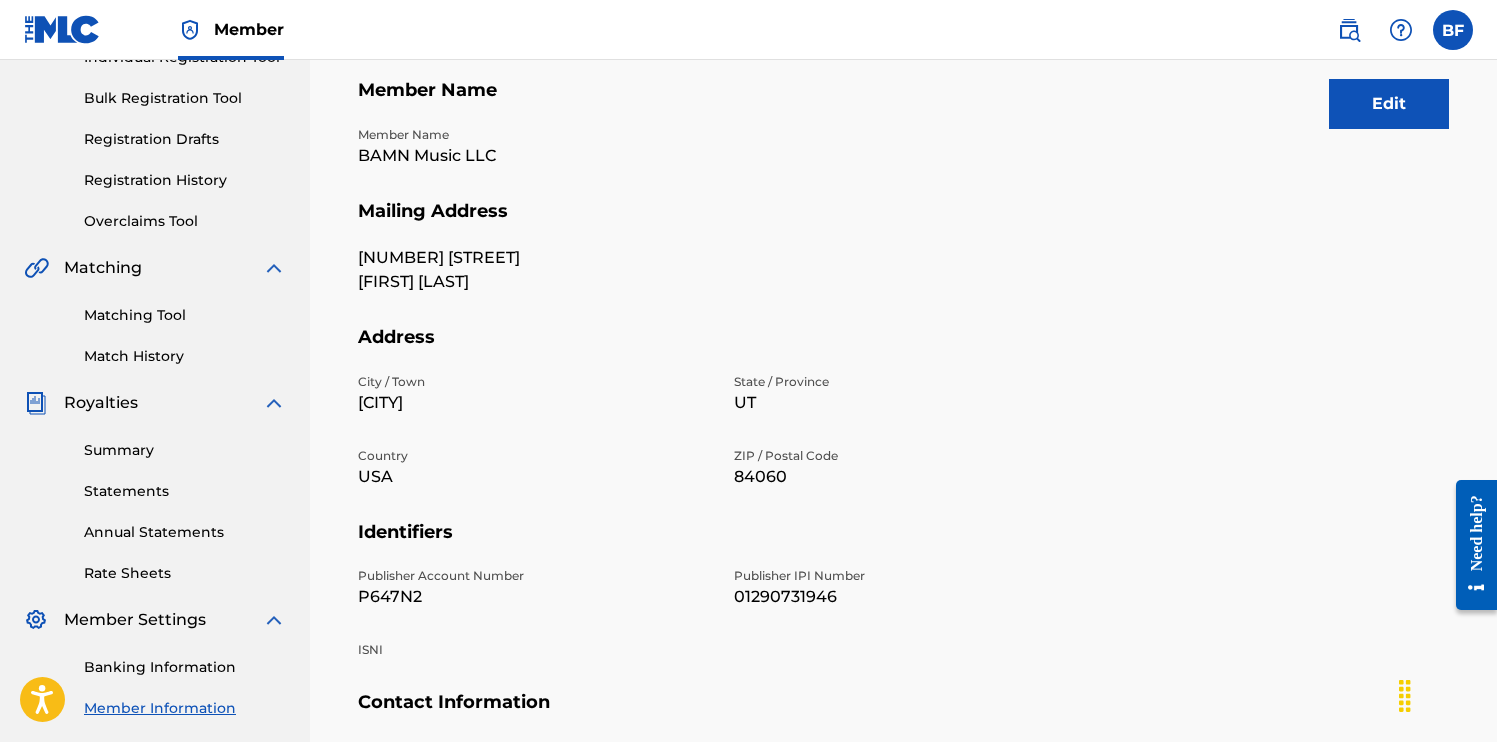 scroll, scrollTop: 0, scrollLeft: 0, axis: both 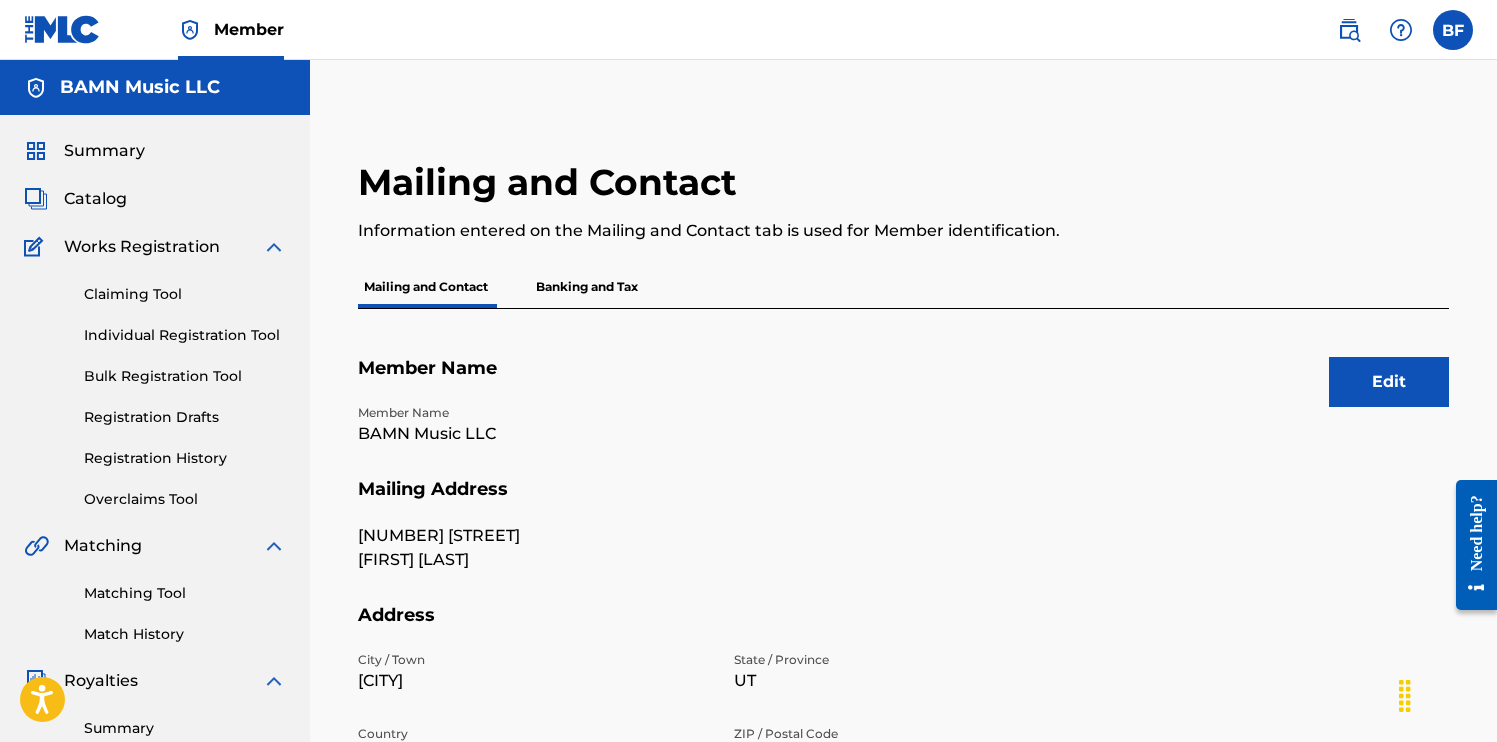click at bounding box center (1453, 30) 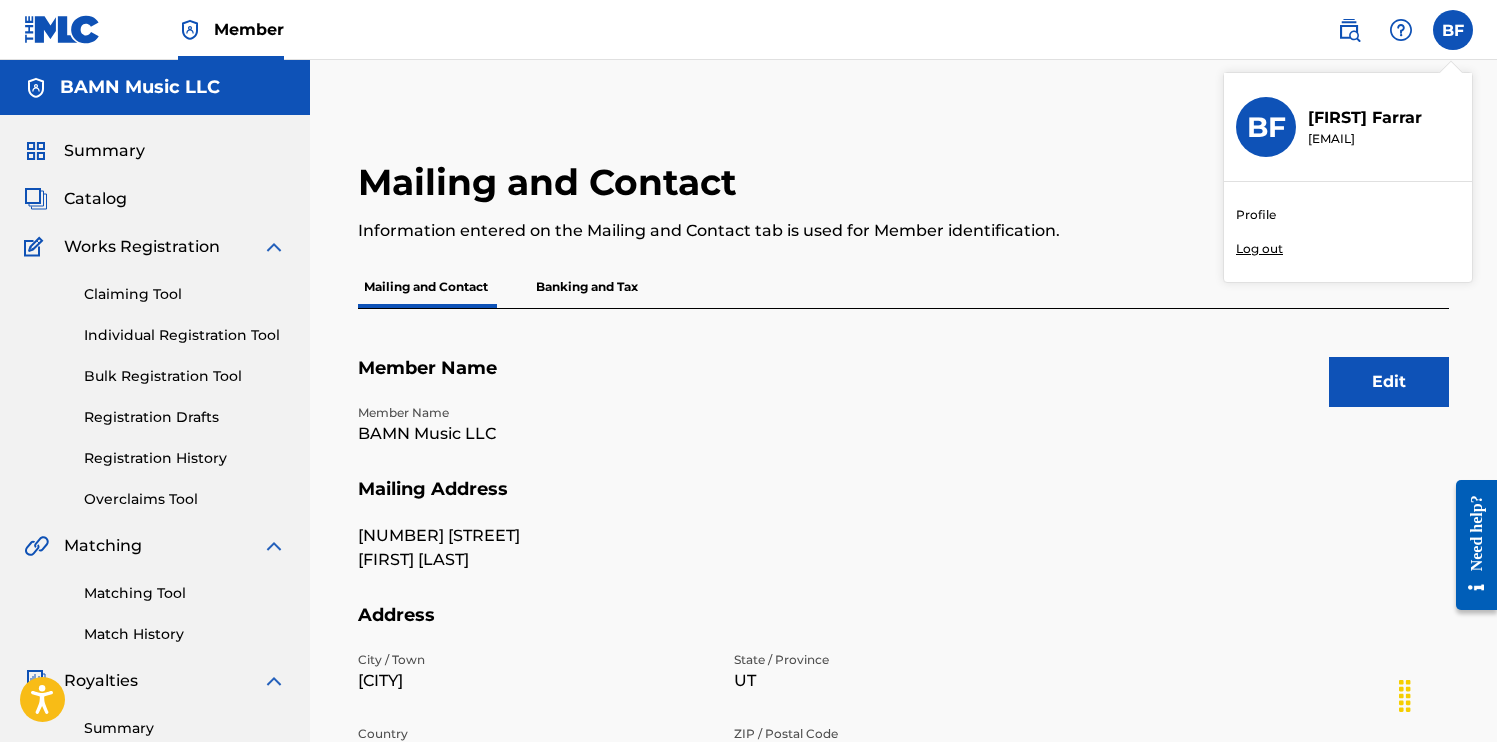 click on "Profile" at bounding box center [1256, 215] 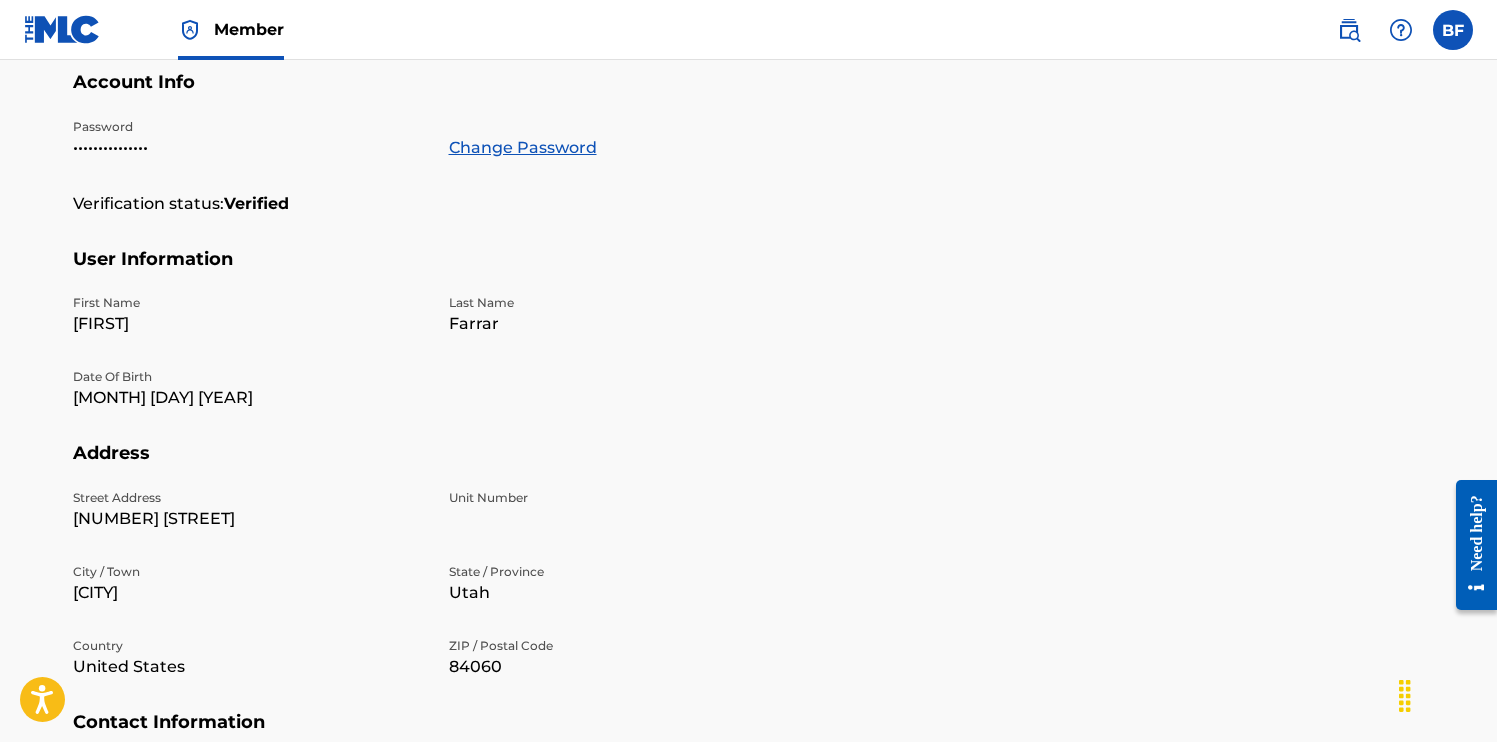 scroll, scrollTop: 0, scrollLeft: 0, axis: both 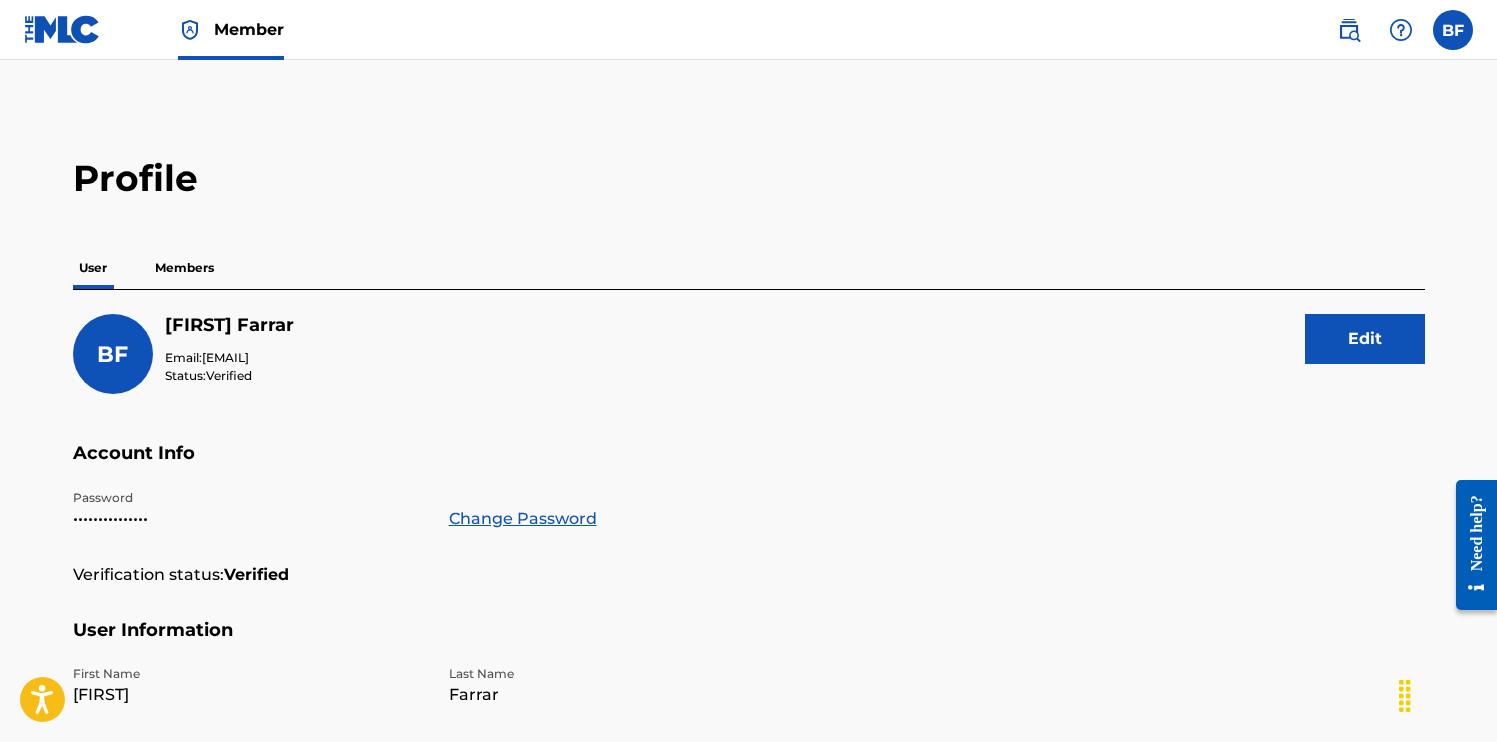 click on "Members" at bounding box center [184, 268] 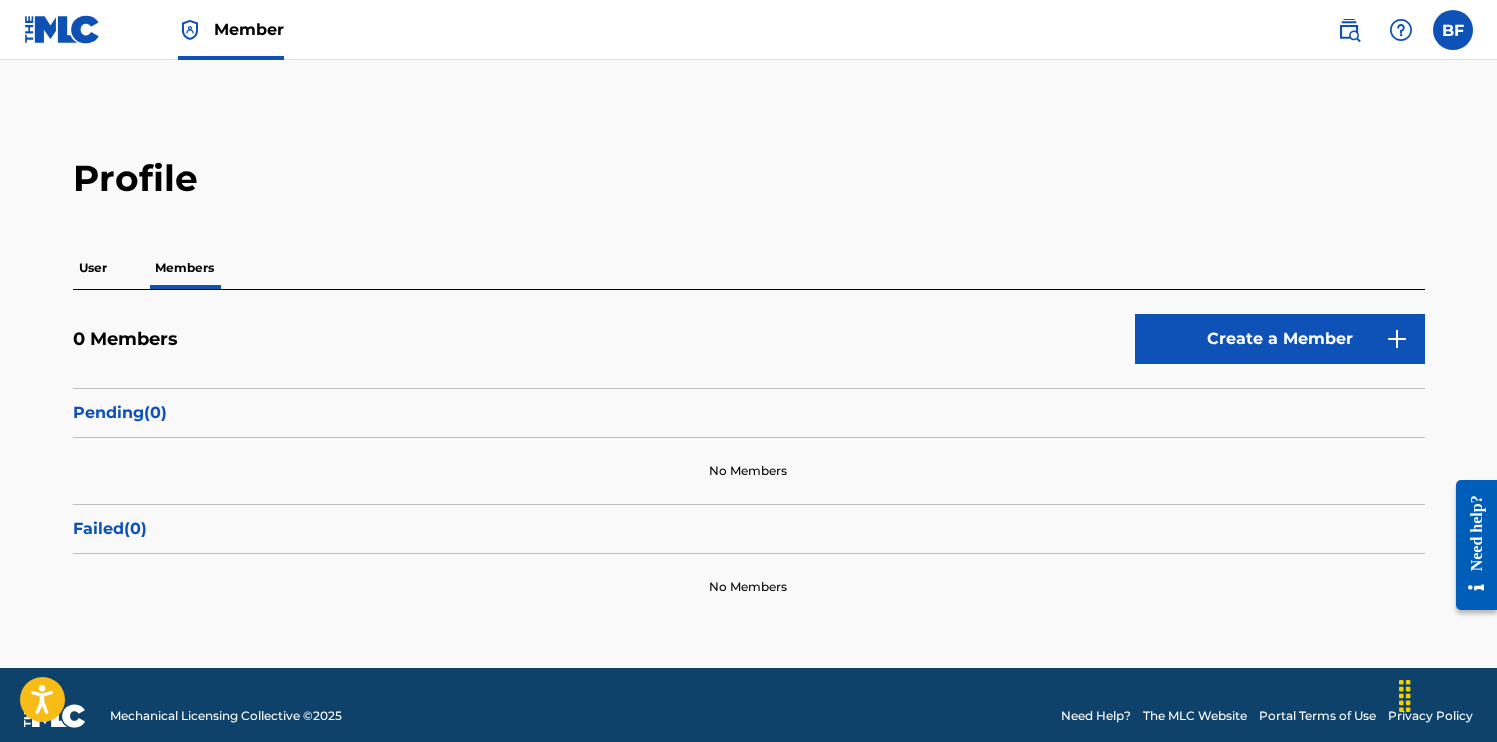 click on "User" at bounding box center (93, 268) 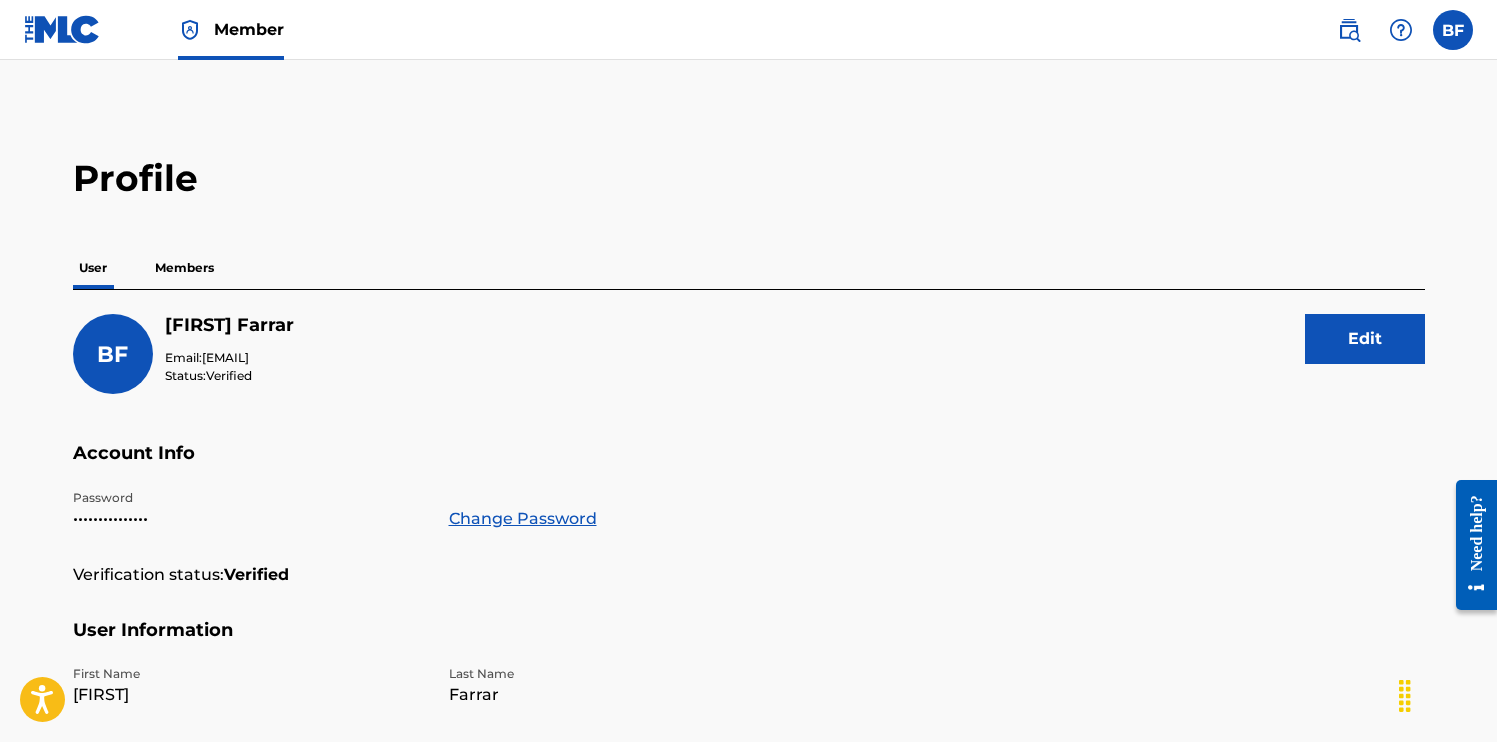 click at bounding box center [62, 29] 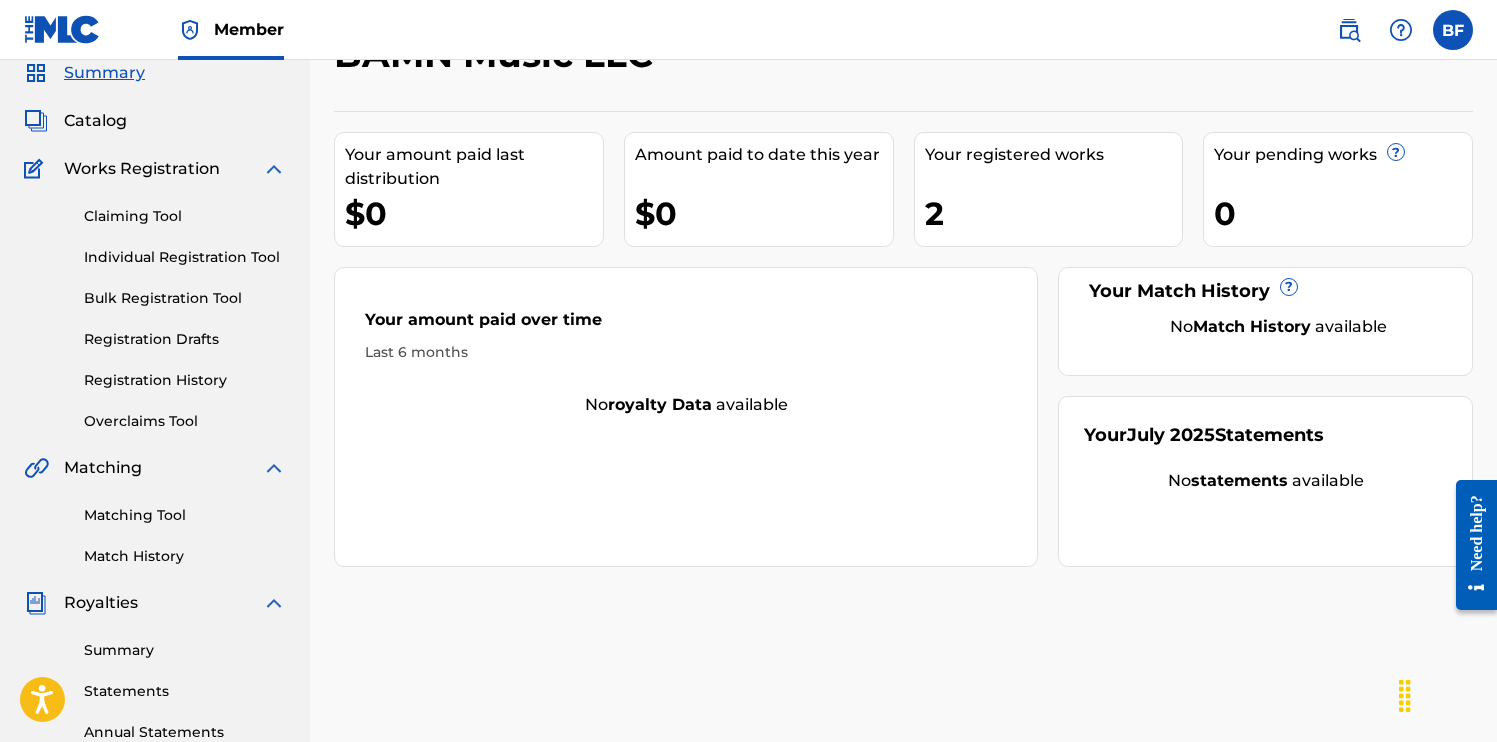 scroll, scrollTop: 0, scrollLeft: 0, axis: both 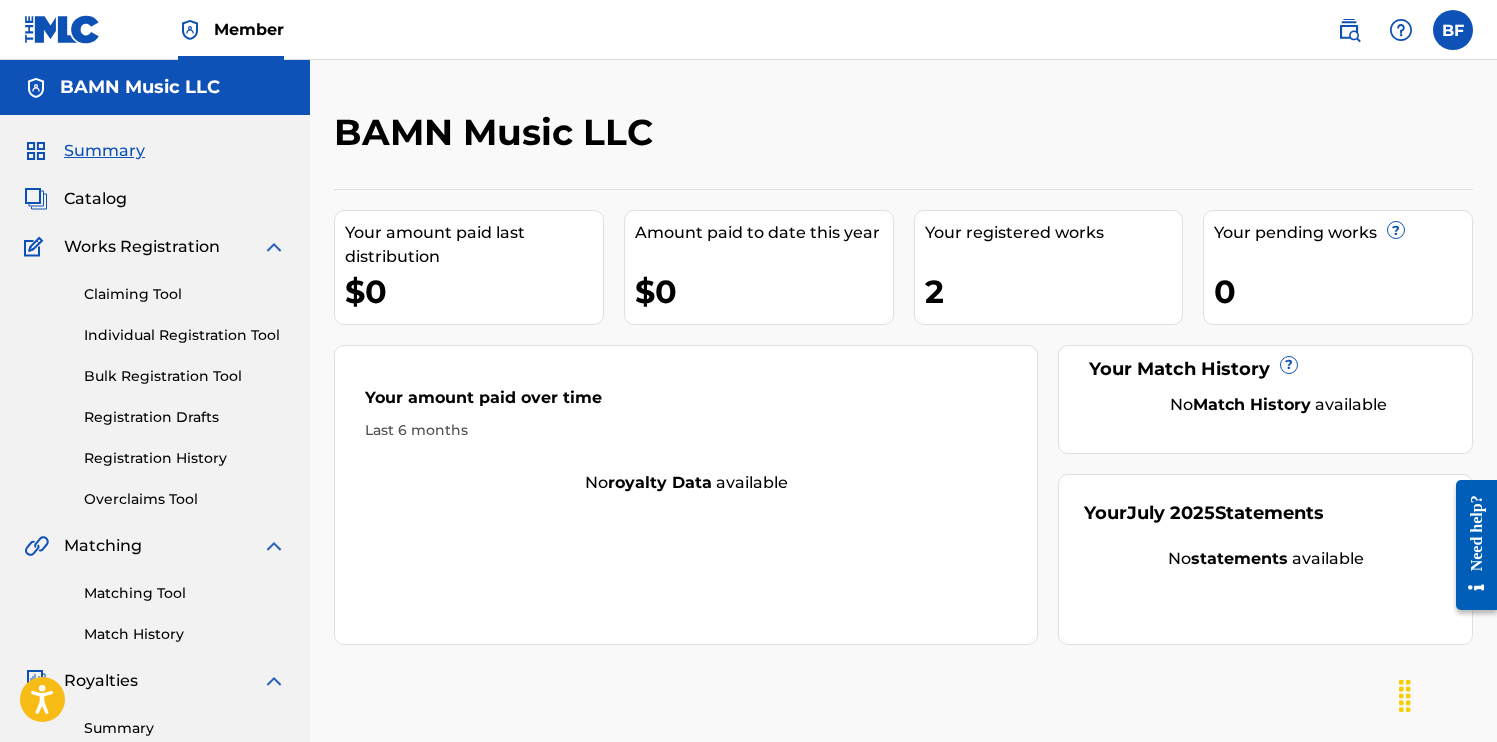 click on "Registration History" at bounding box center [185, 458] 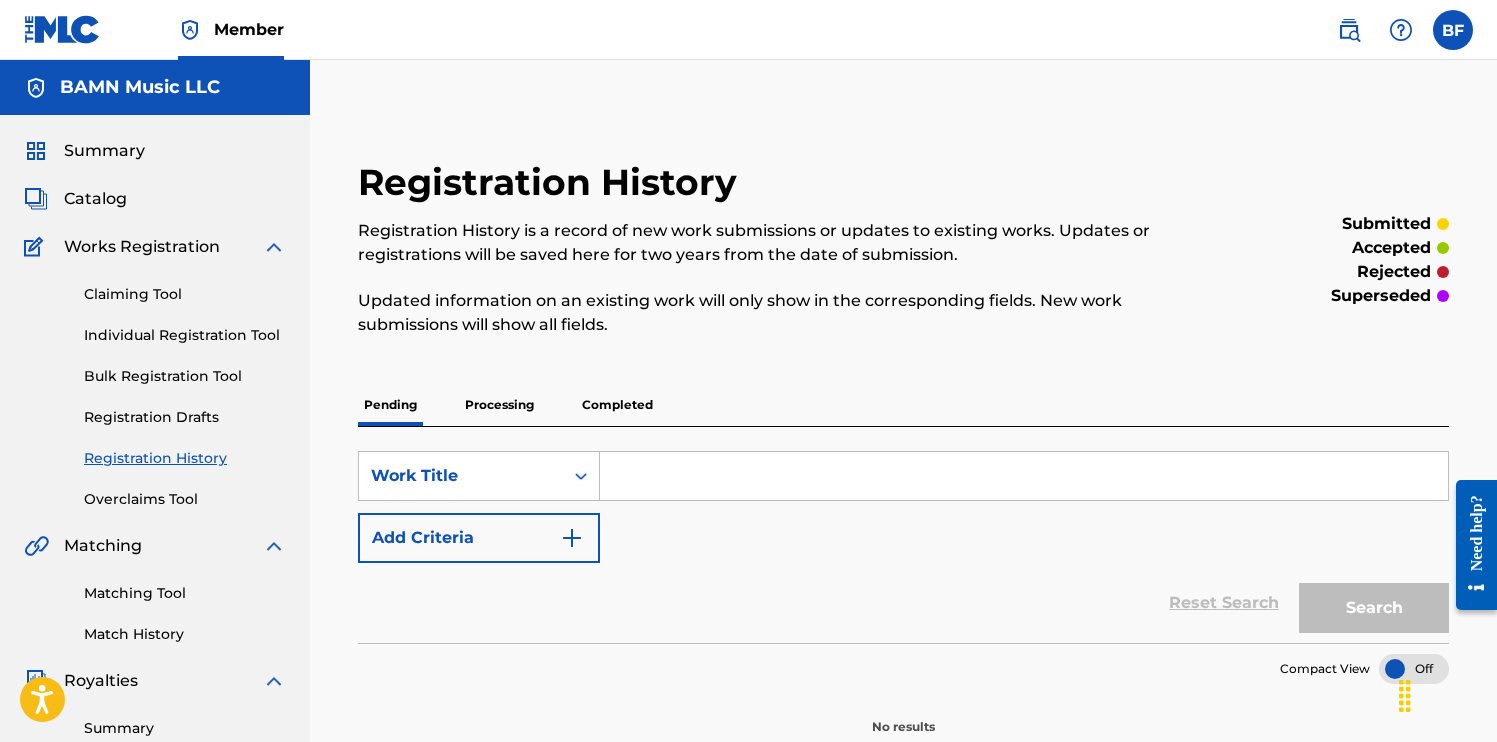 click on "Processing" at bounding box center [499, 405] 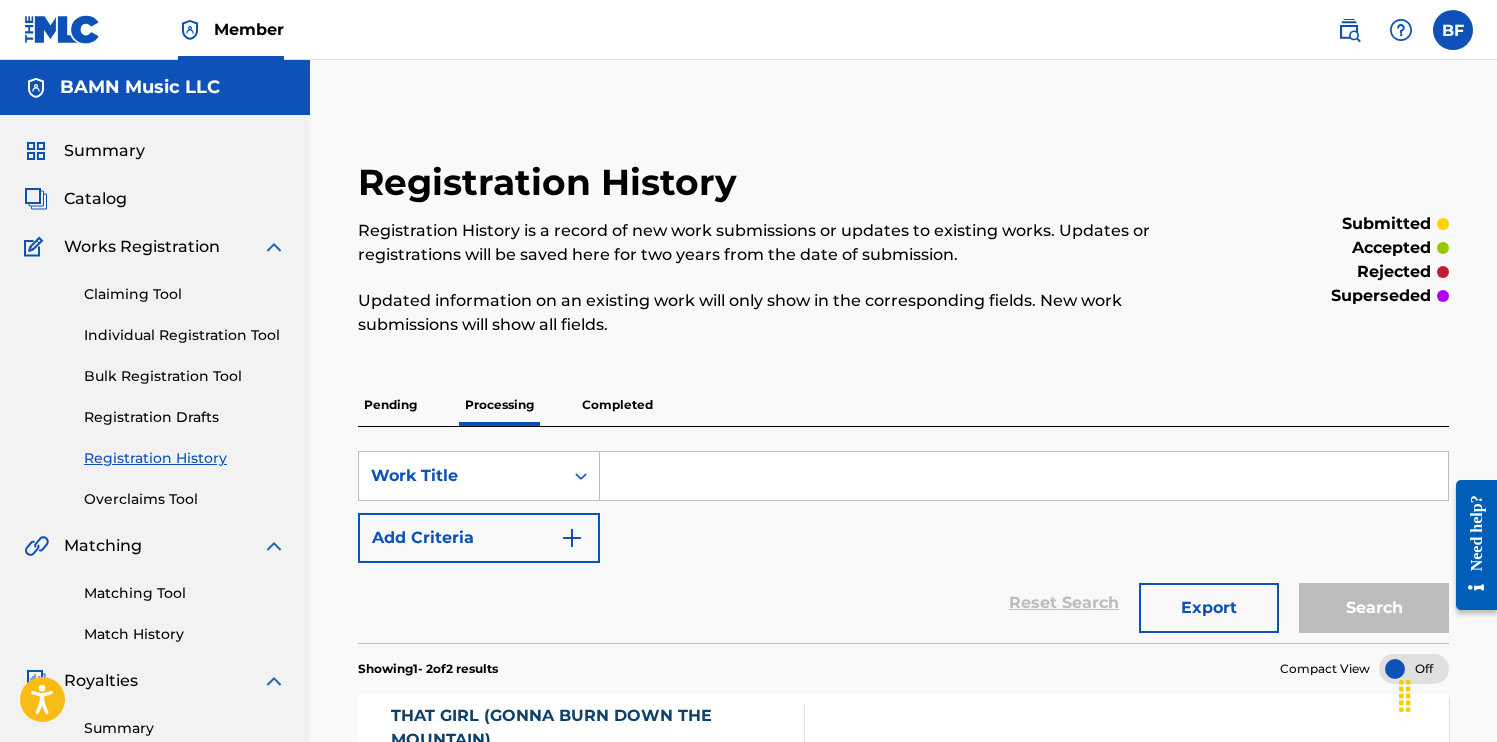 click on "Completed" at bounding box center (617, 405) 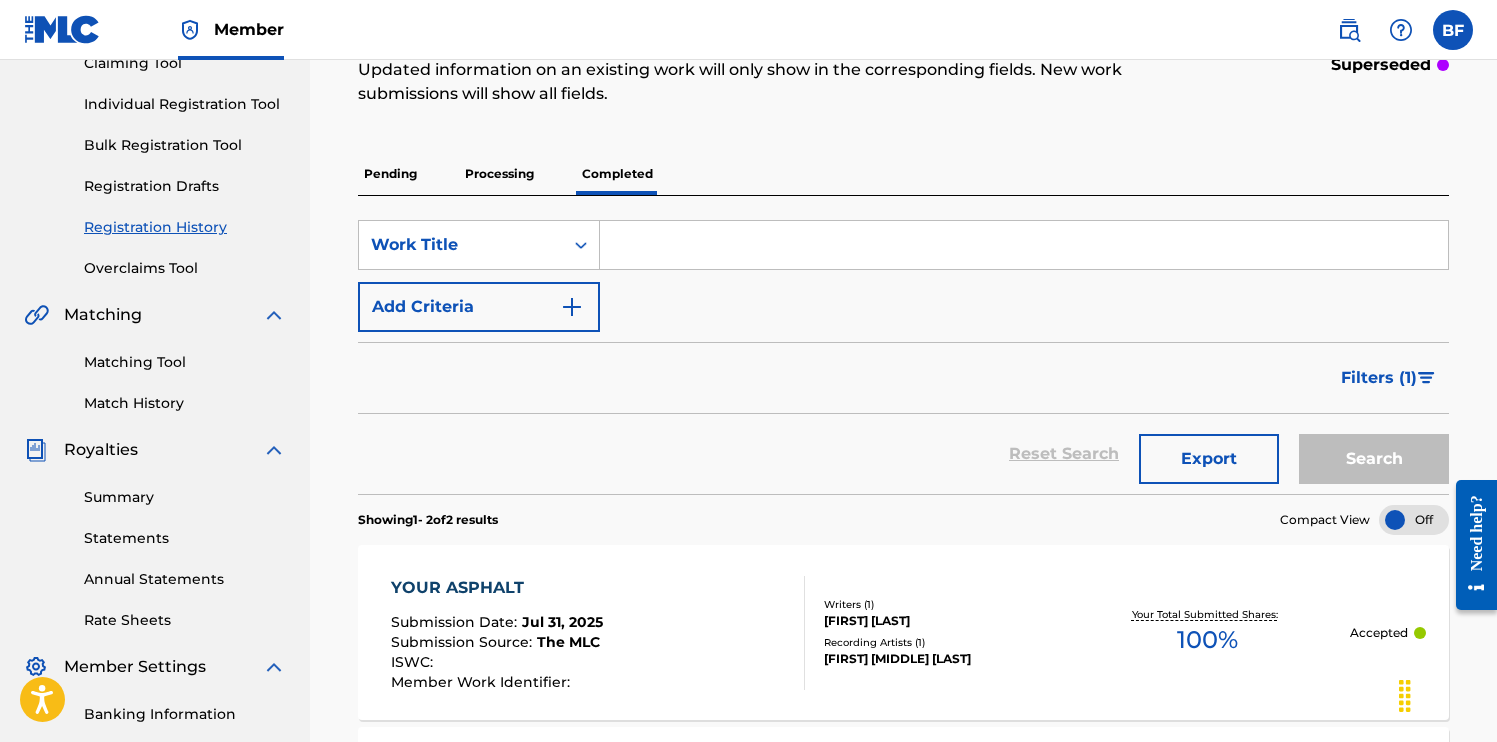 scroll, scrollTop: 244, scrollLeft: 0, axis: vertical 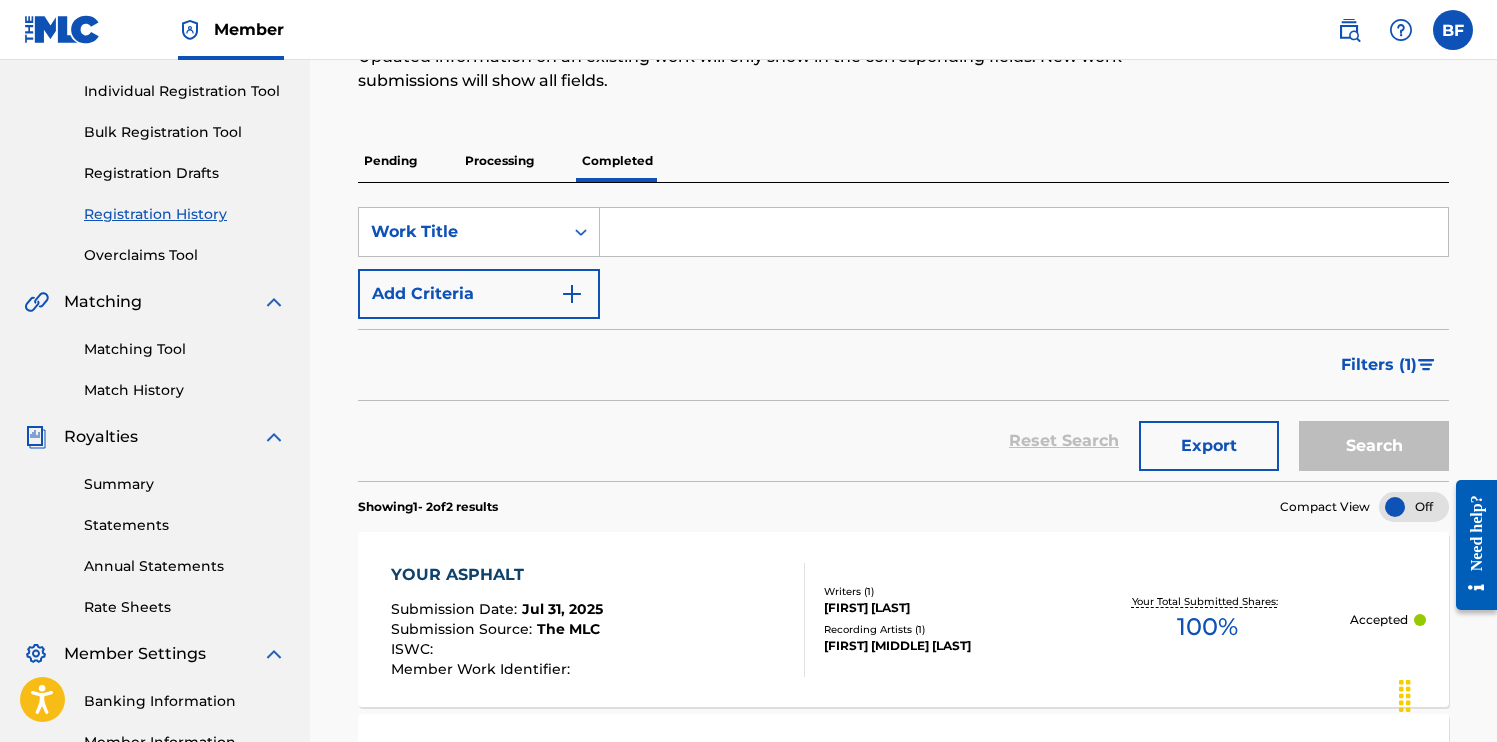 click on "Pending" at bounding box center [390, 161] 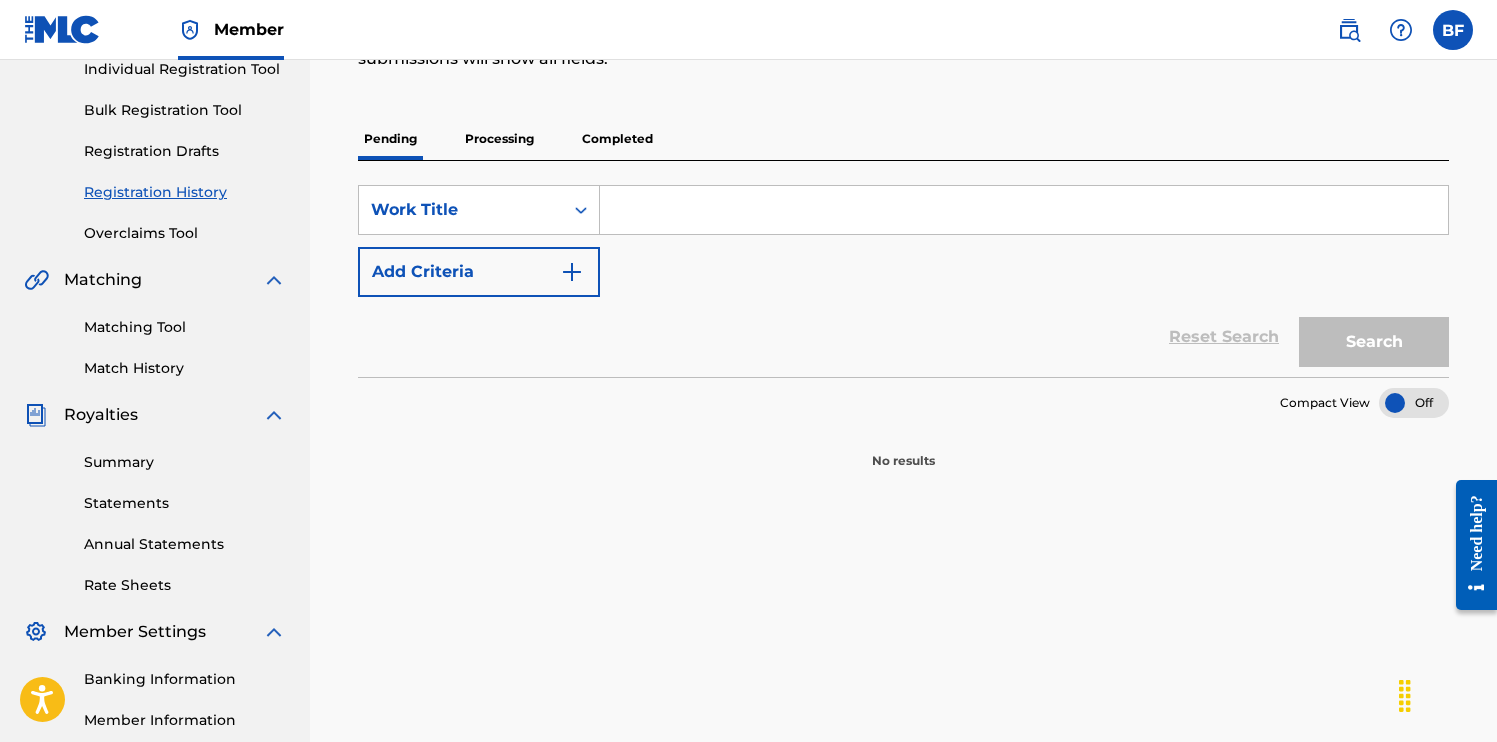 scroll, scrollTop: 31, scrollLeft: 0, axis: vertical 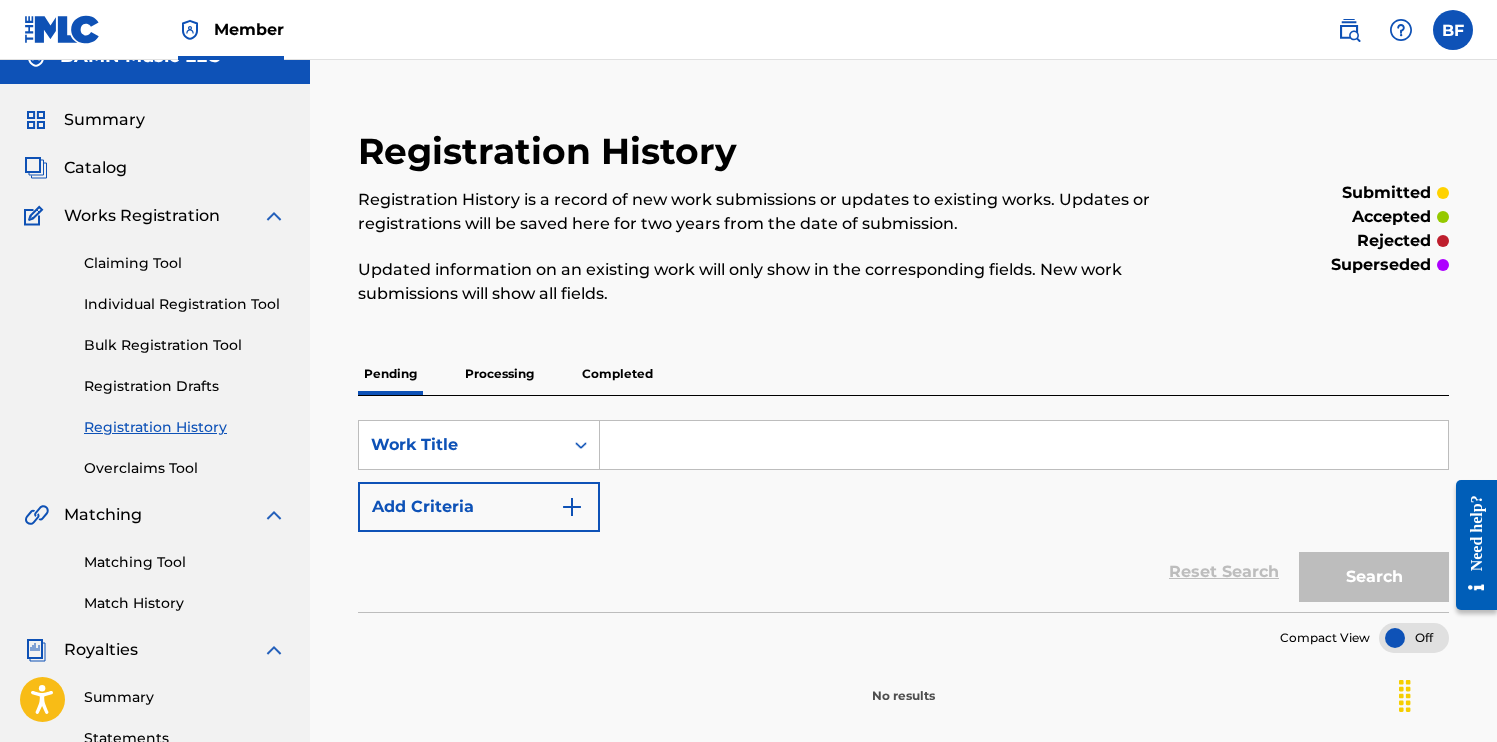 click on "Registration Drafts" at bounding box center [185, 386] 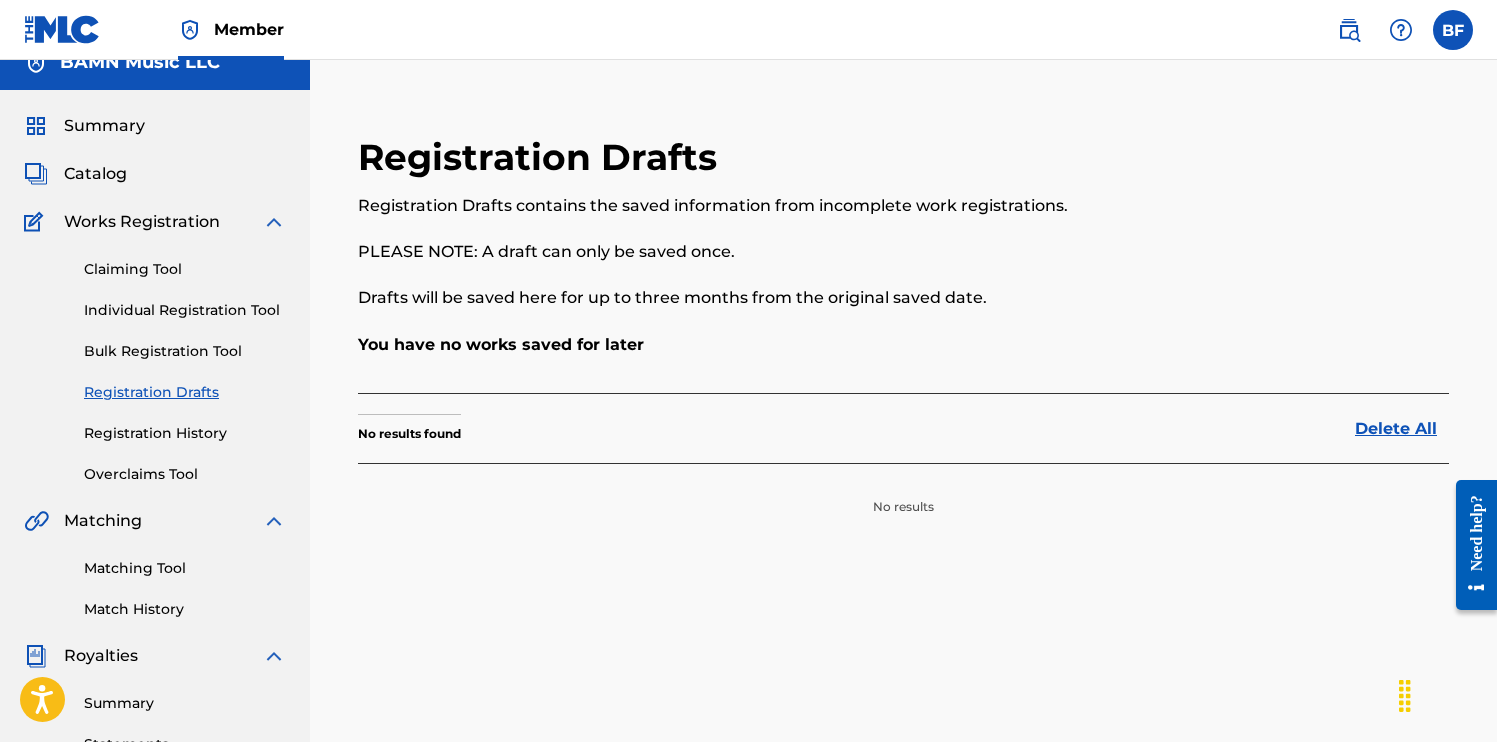 scroll, scrollTop: 0, scrollLeft: 0, axis: both 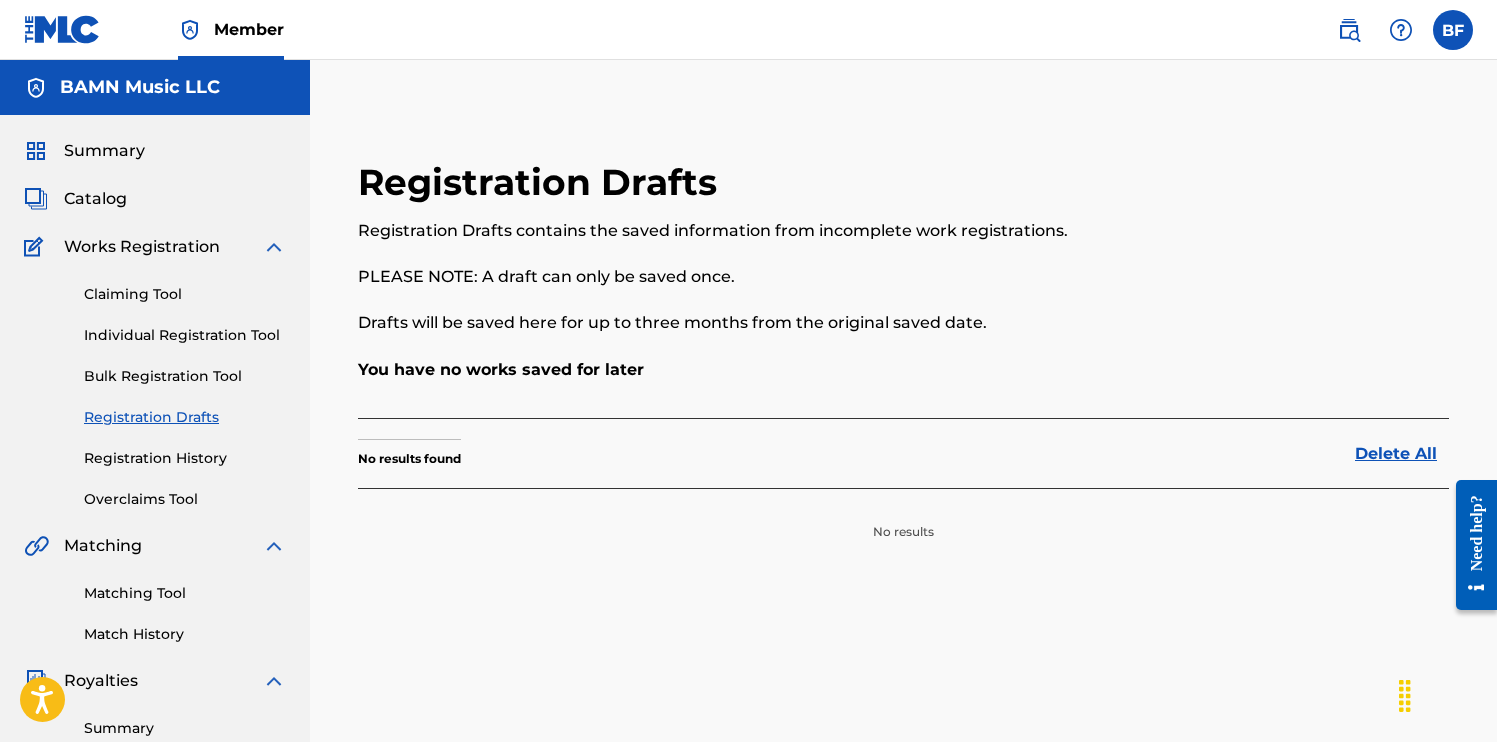 click on "Works Registration" at bounding box center (142, 247) 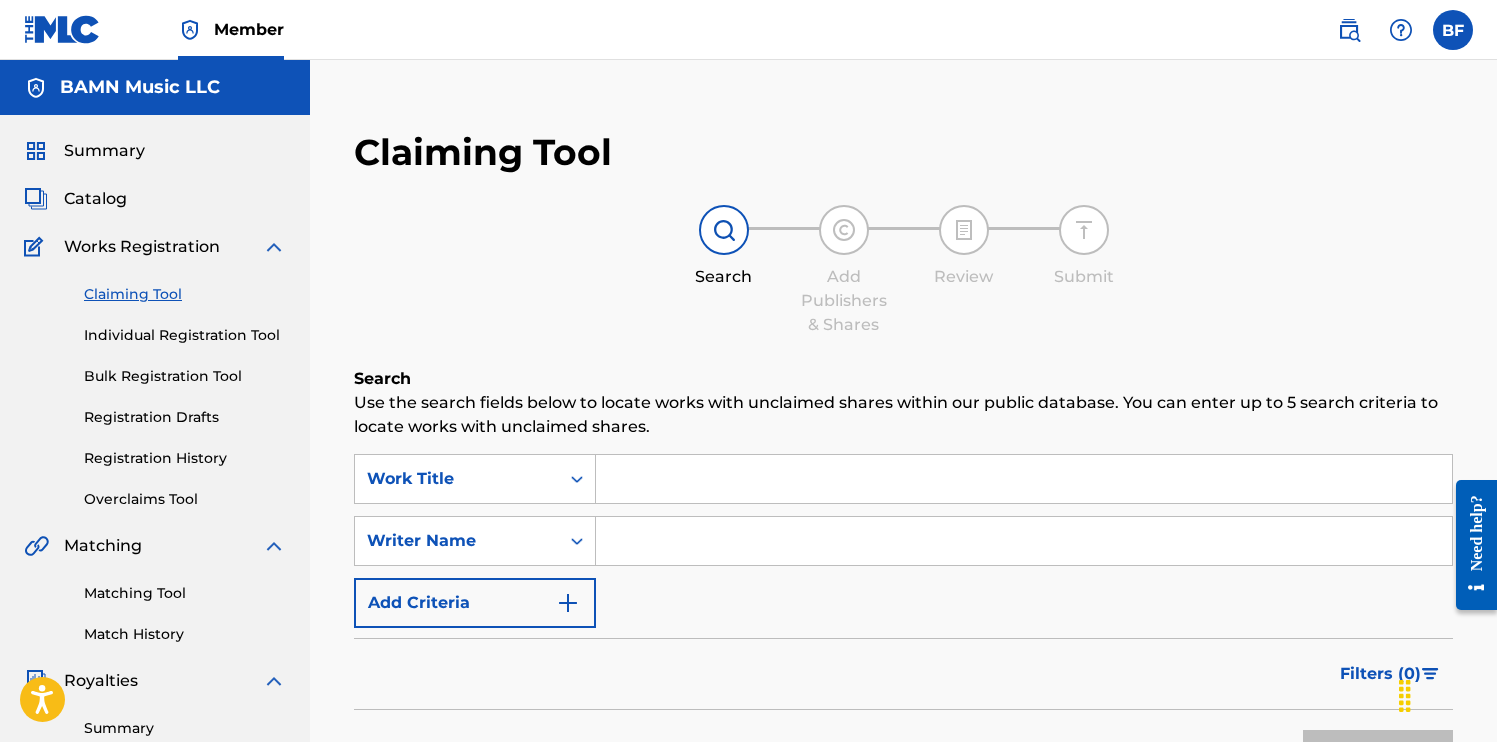 click on "Individual Registration Tool" at bounding box center (185, 335) 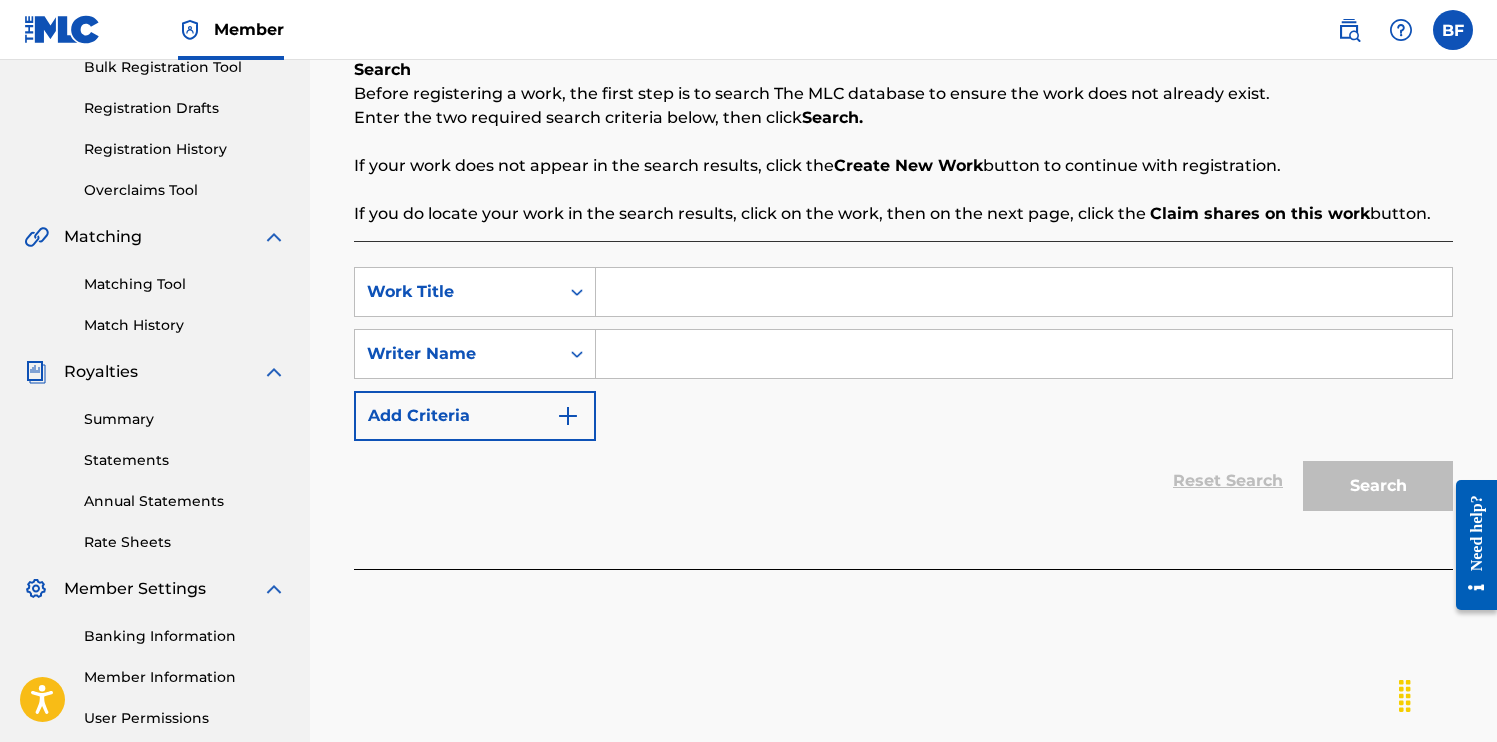 scroll, scrollTop: 305, scrollLeft: 0, axis: vertical 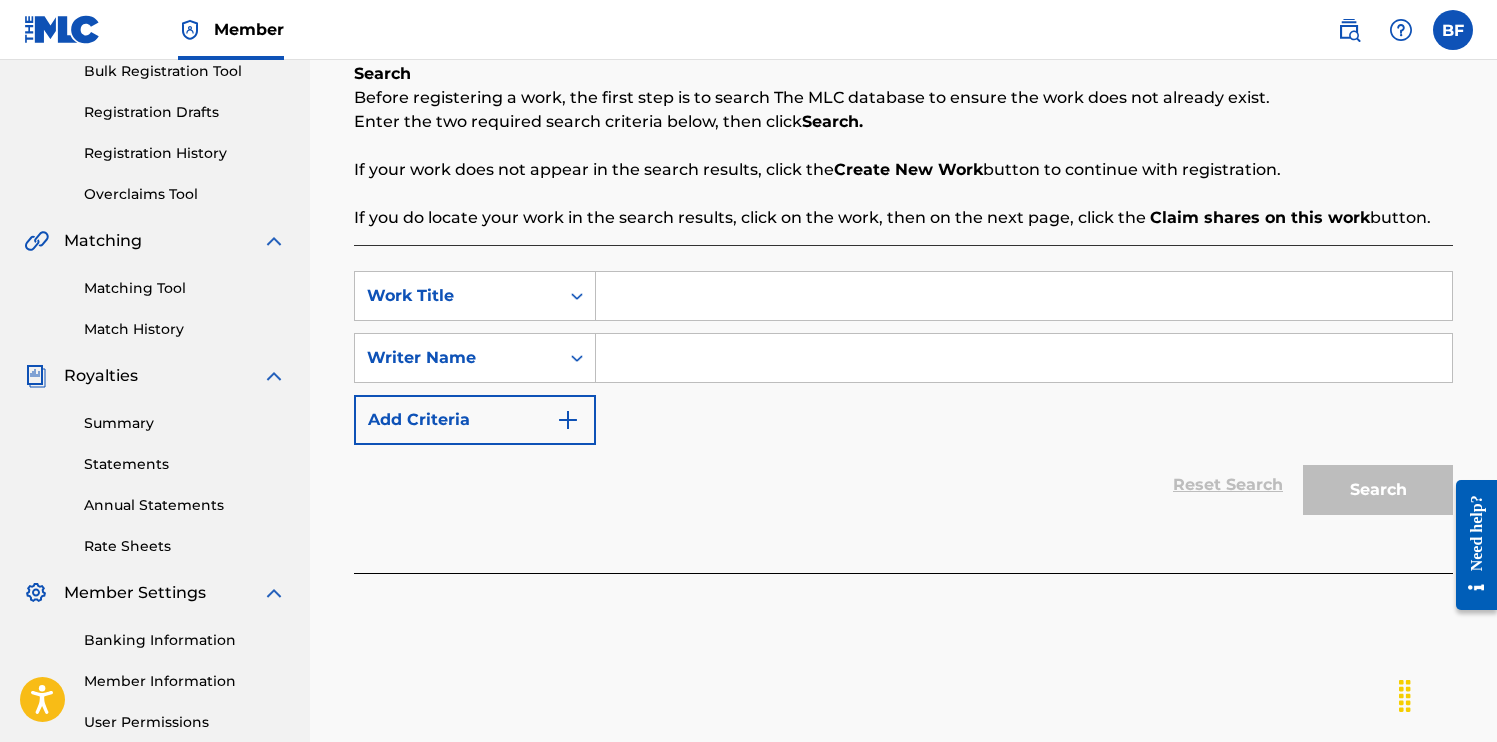 click on "Match History" at bounding box center (185, 329) 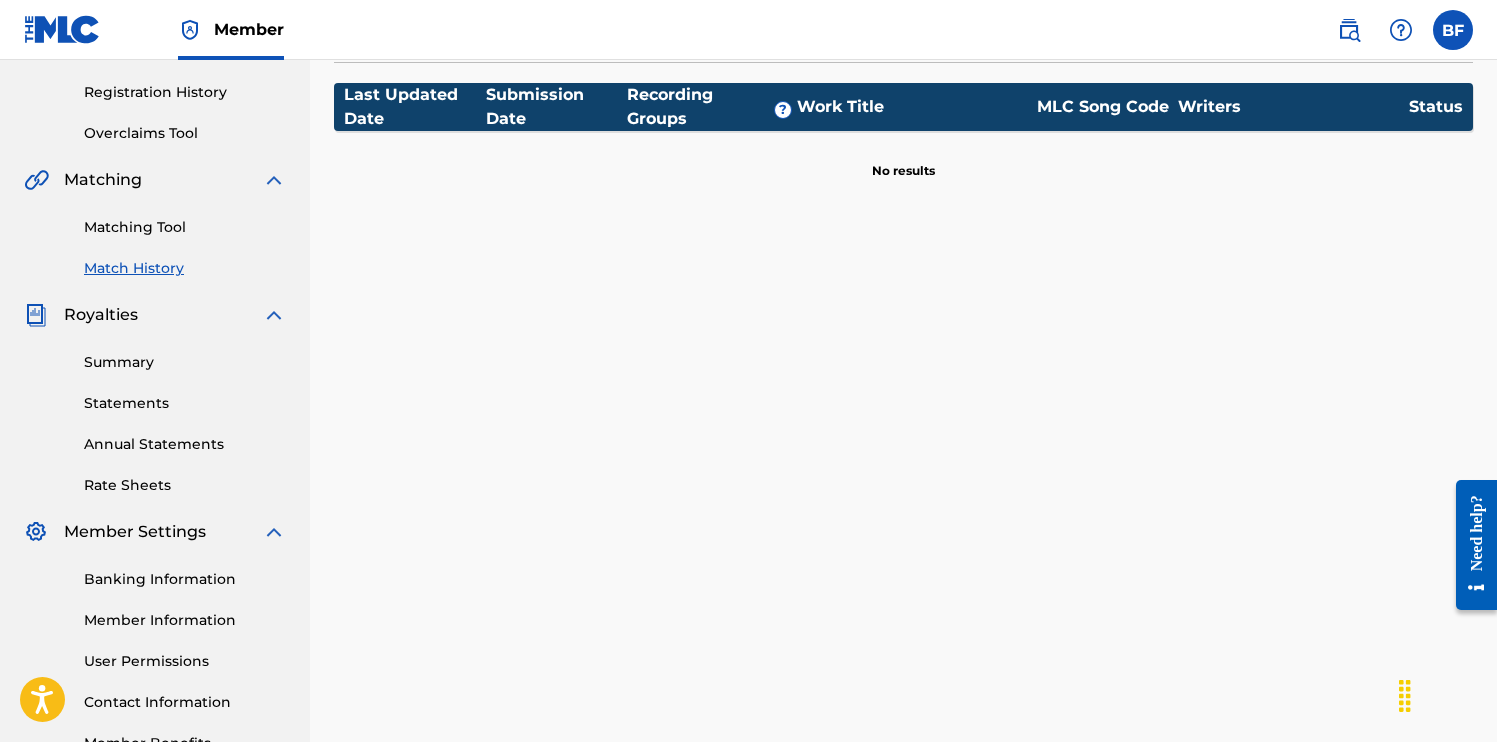 scroll, scrollTop: 141, scrollLeft: 0, axis: vertical 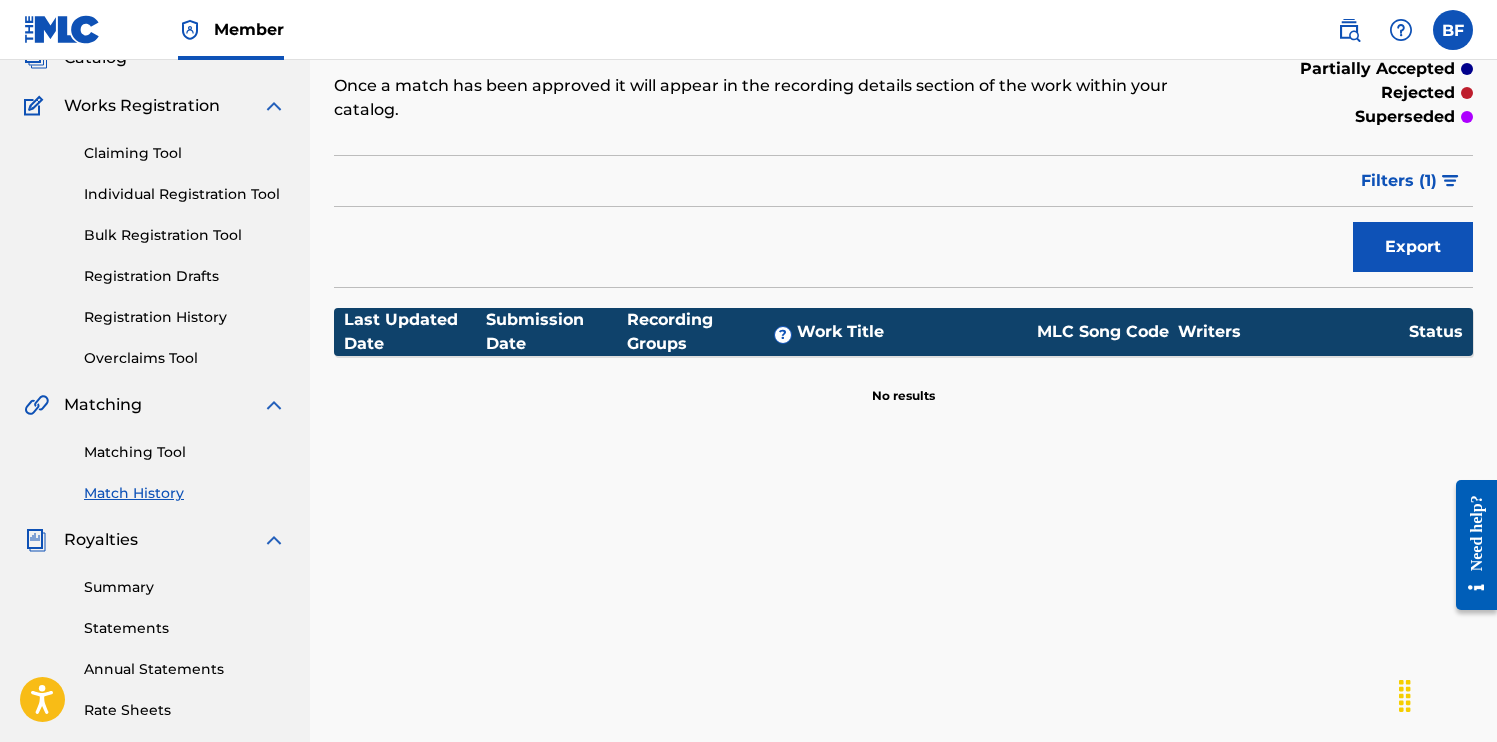 click on "Registration Drafts" at bounding box center [185, 276] 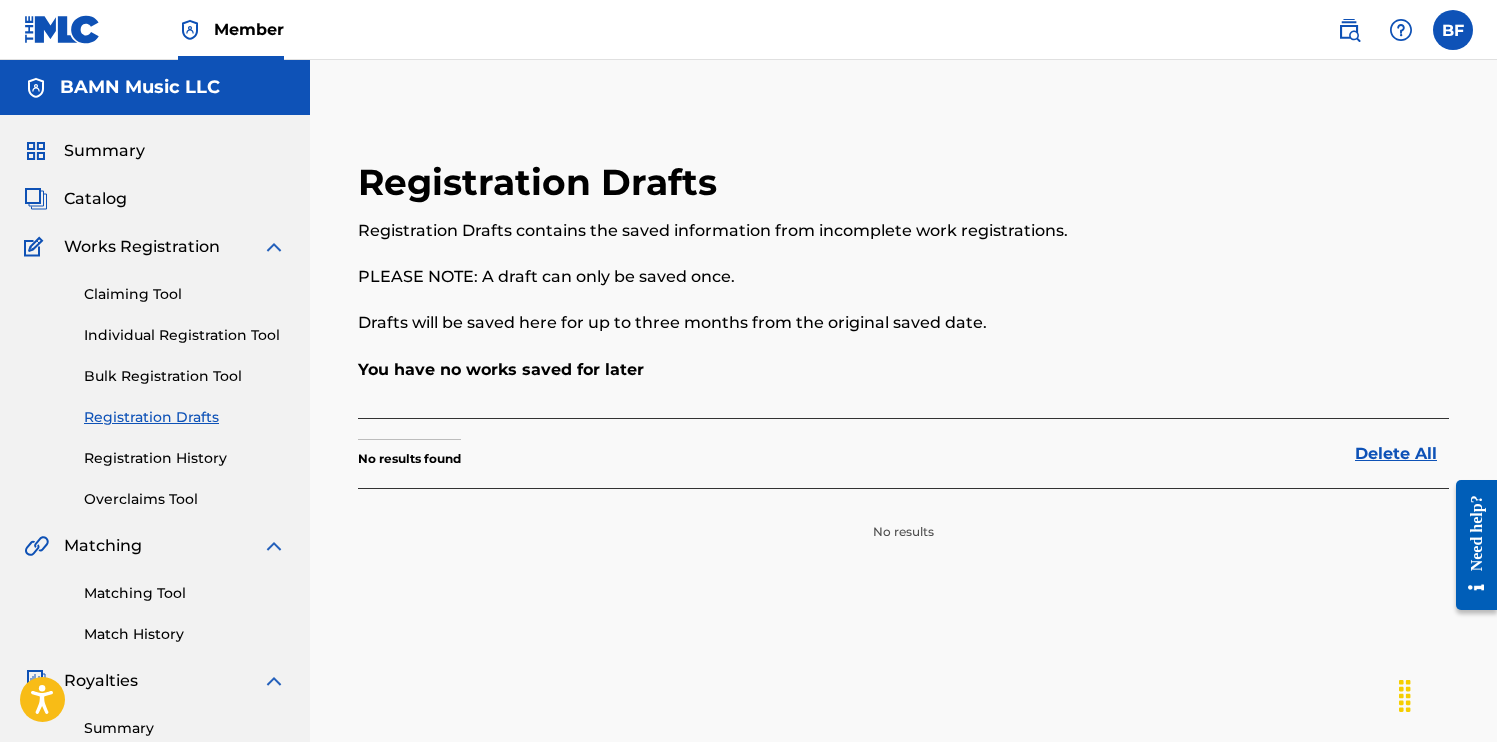 click on "Claiming Tool" at bounding box center (185, 294) 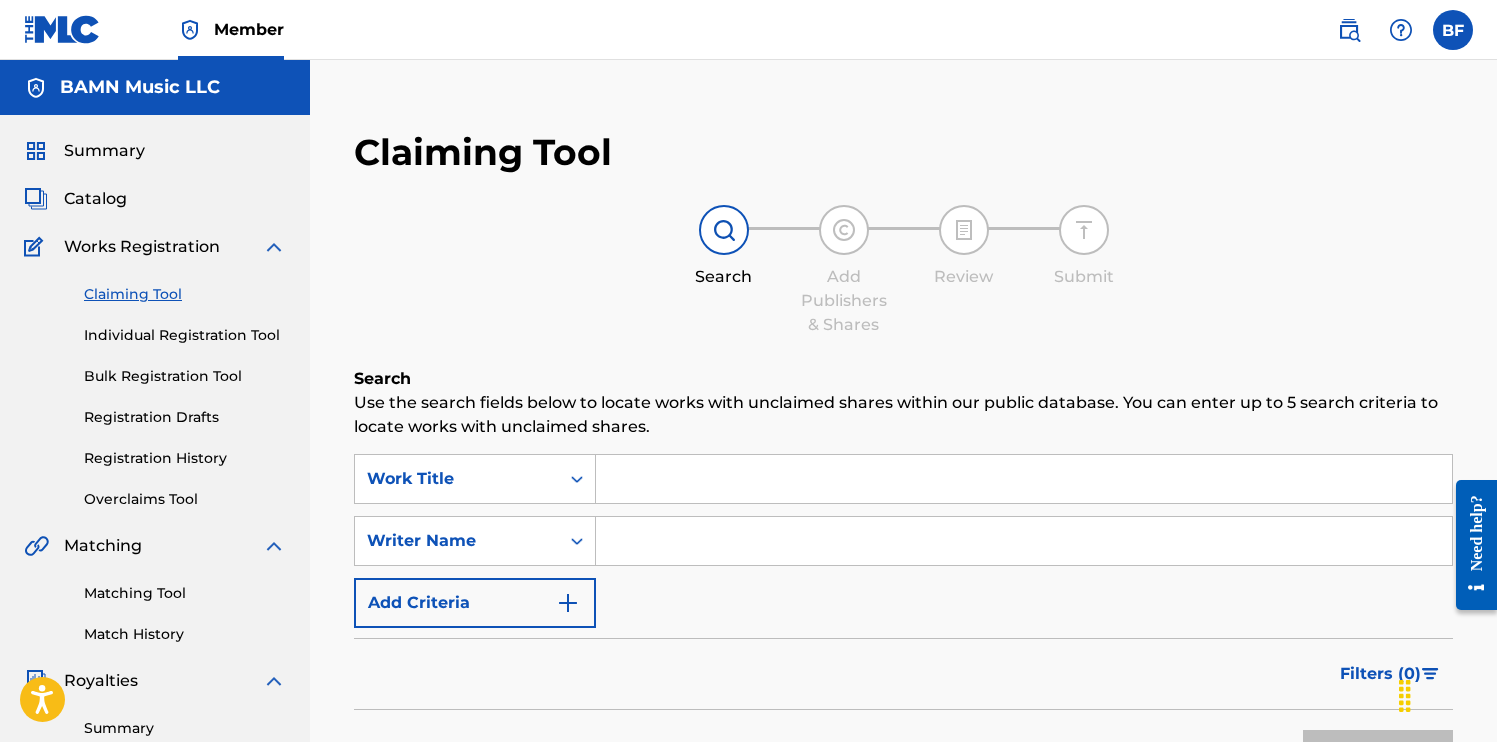 click on "Claiming Tool Individual Registration Tool Bulk Registration Tool Registration Drafts Registration History Overclaims Tool" at bounding box center [155, 384] 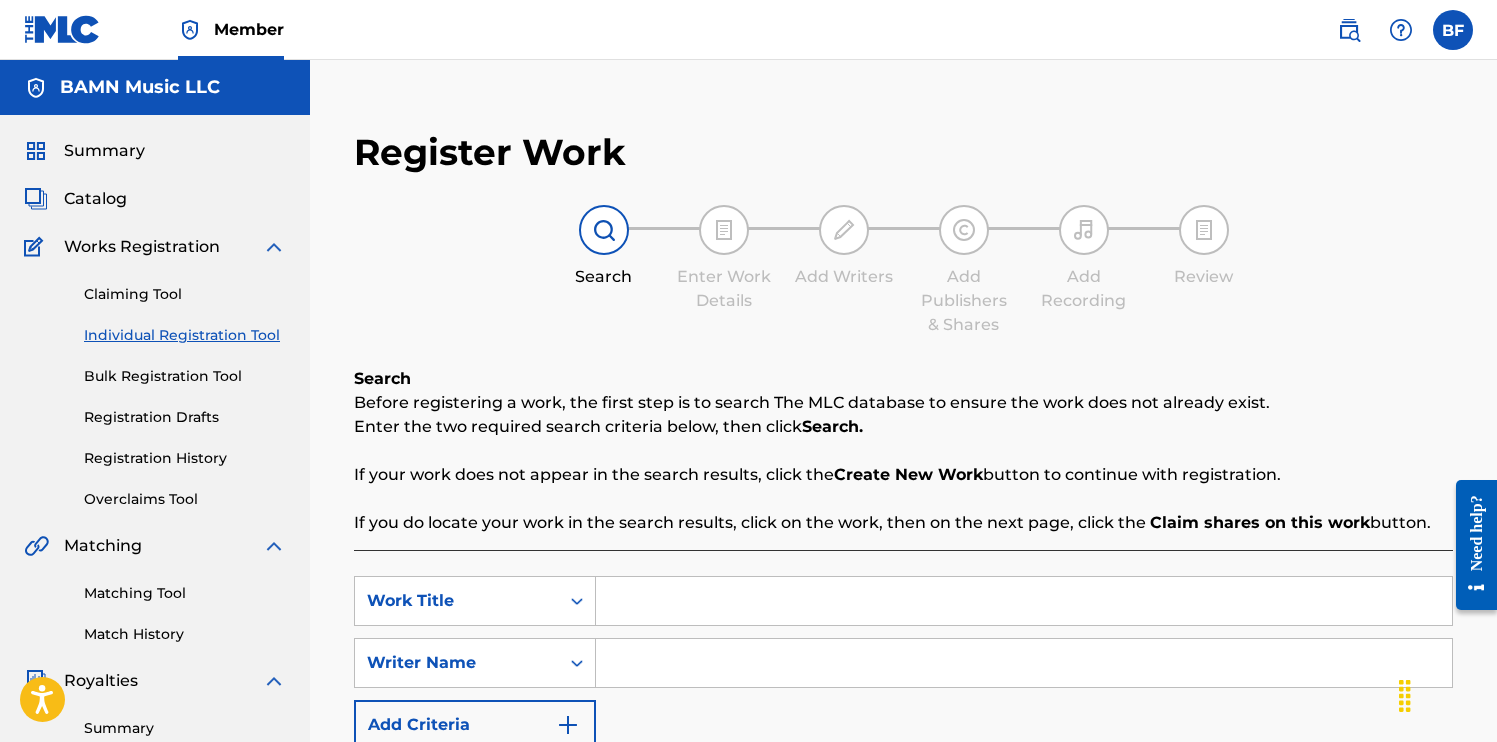 click on "Bulk Registration Tool" at bounding box center [185, 376] 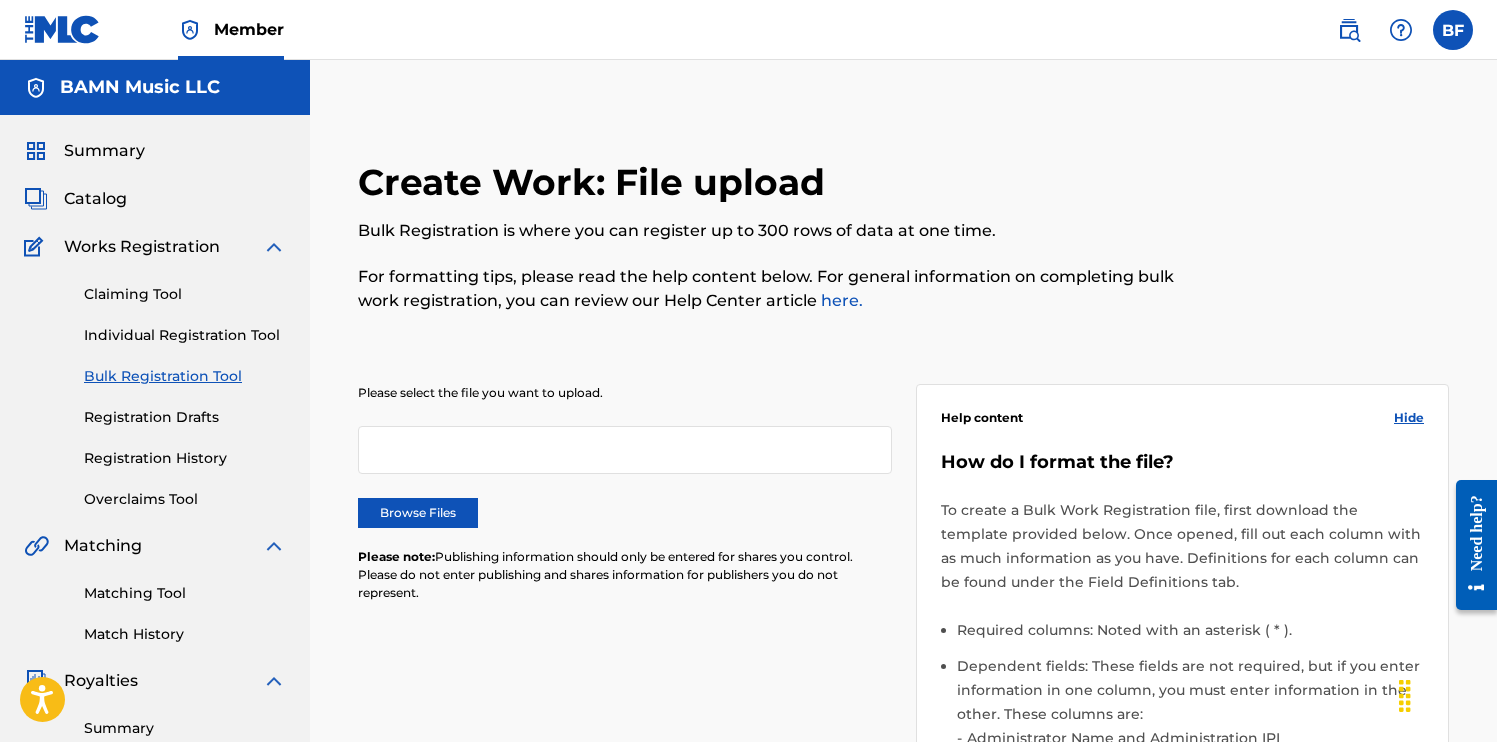 click on "Catalog" at bounding box center [95, 199] 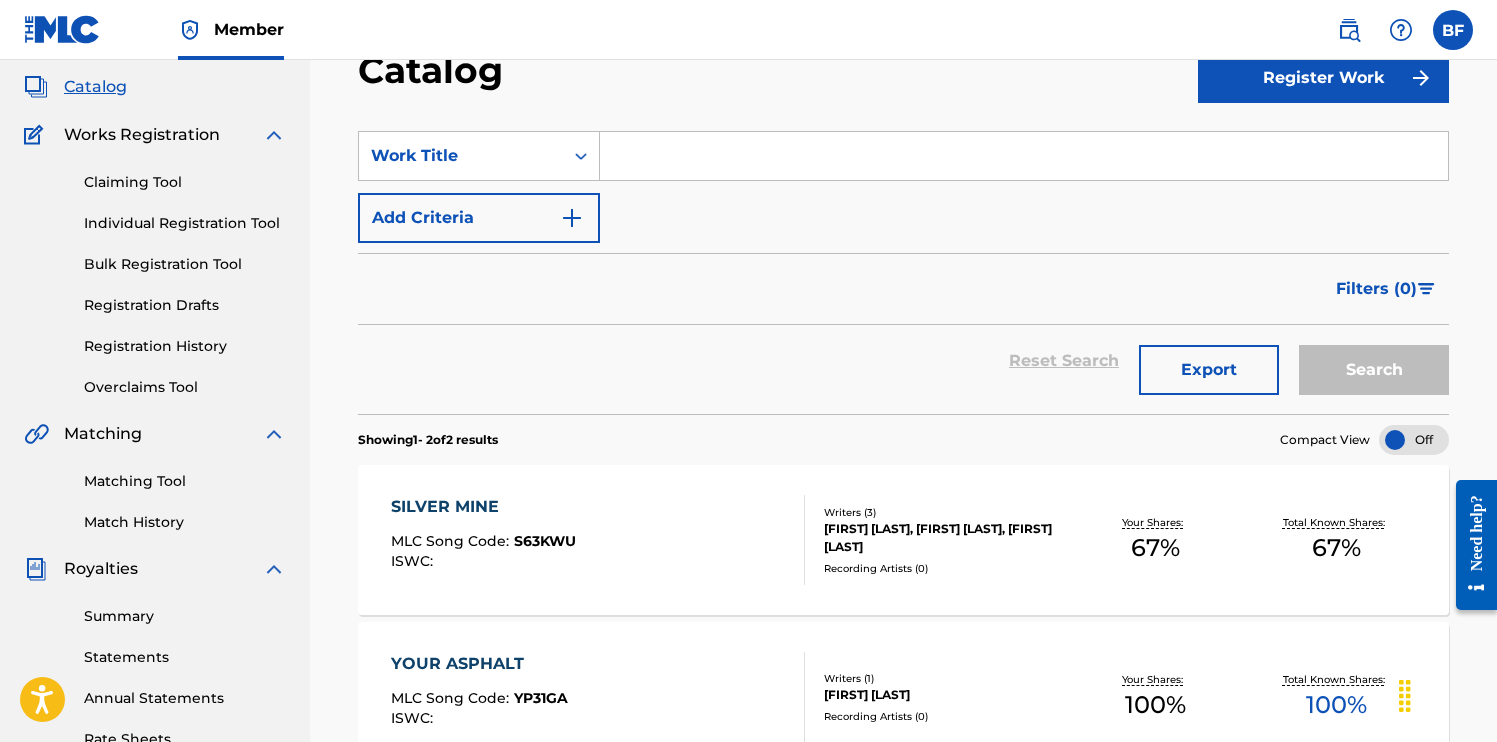 scroll, scrollTop: 108, scrollLeft: 0, axis: vertical 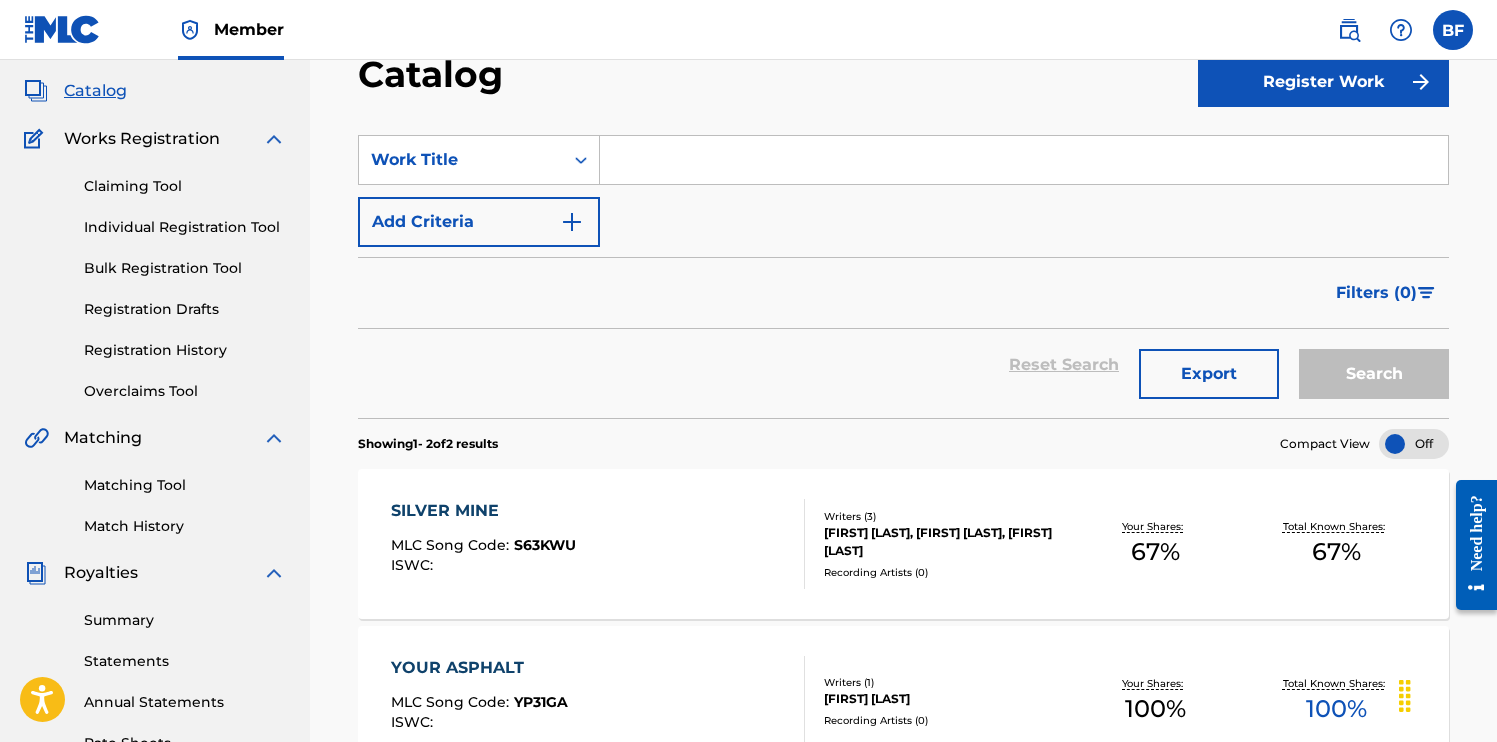 click on "Recording Artists ( 0 )" at bounding box center (944, 572) 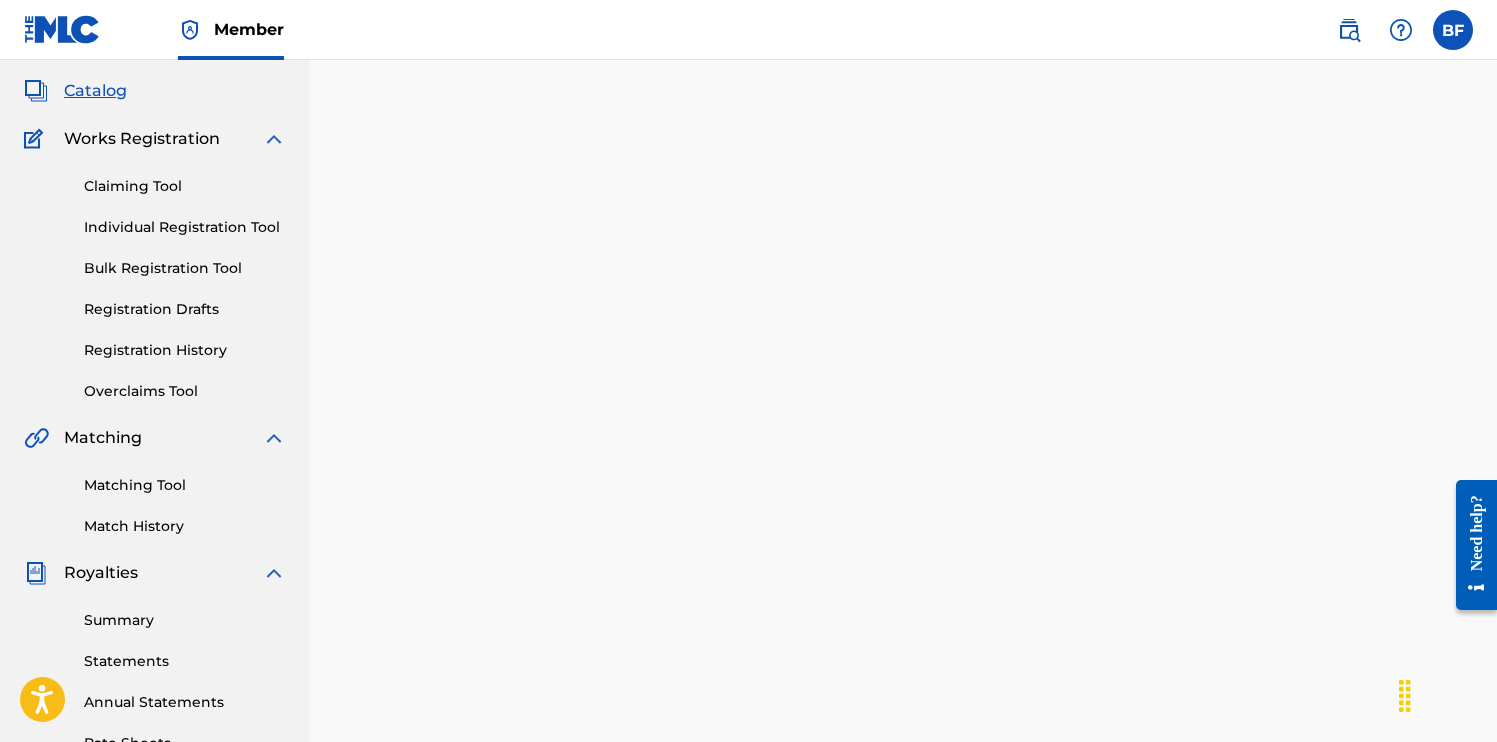 scroll, scrollTop: 0, scrollLeft: 0, axis: both 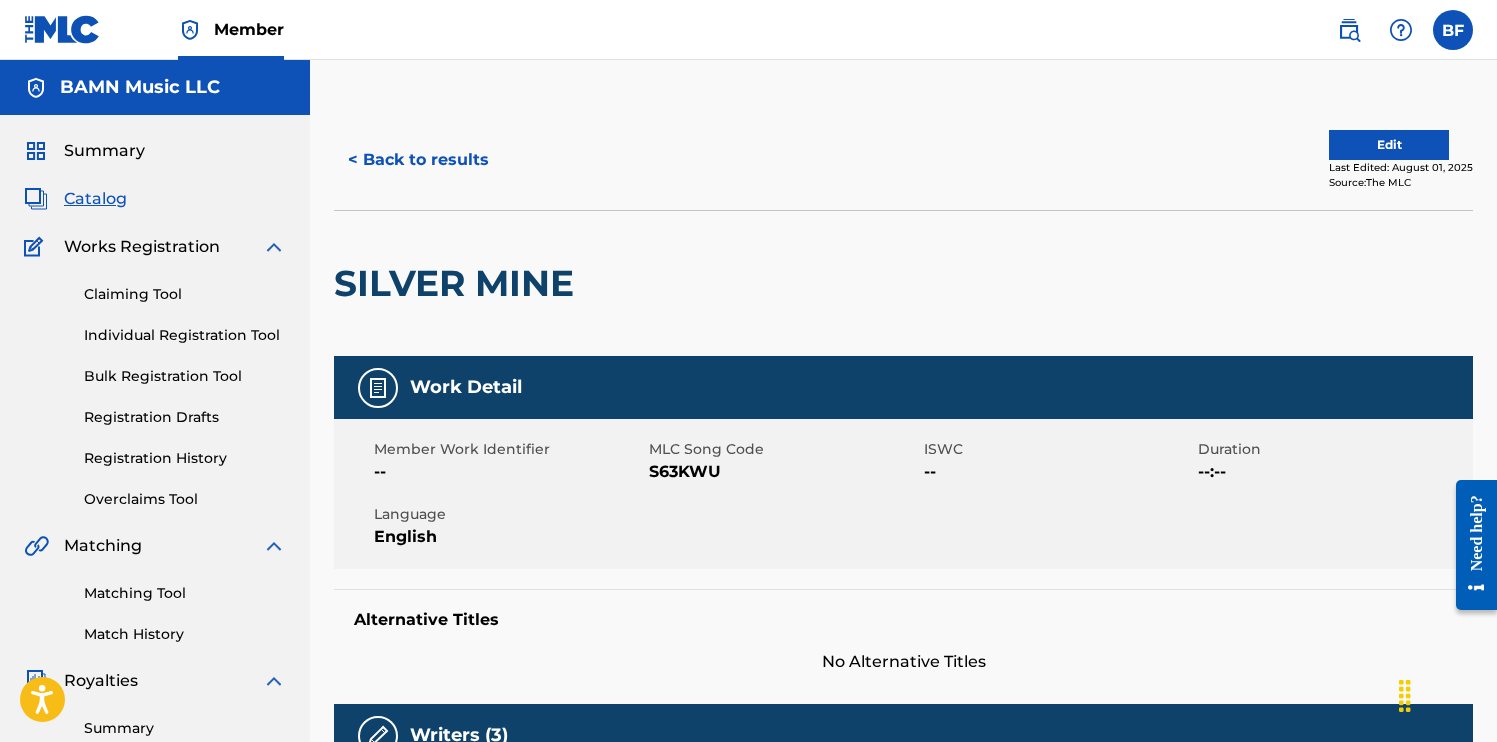 click on "Work Detail   Member Work Identifier -- MLC Song Code S63KWU ISWC -- Duration --:-- Language English Alternative Titles No Alternative Titles" at bounding box center (903, 515) 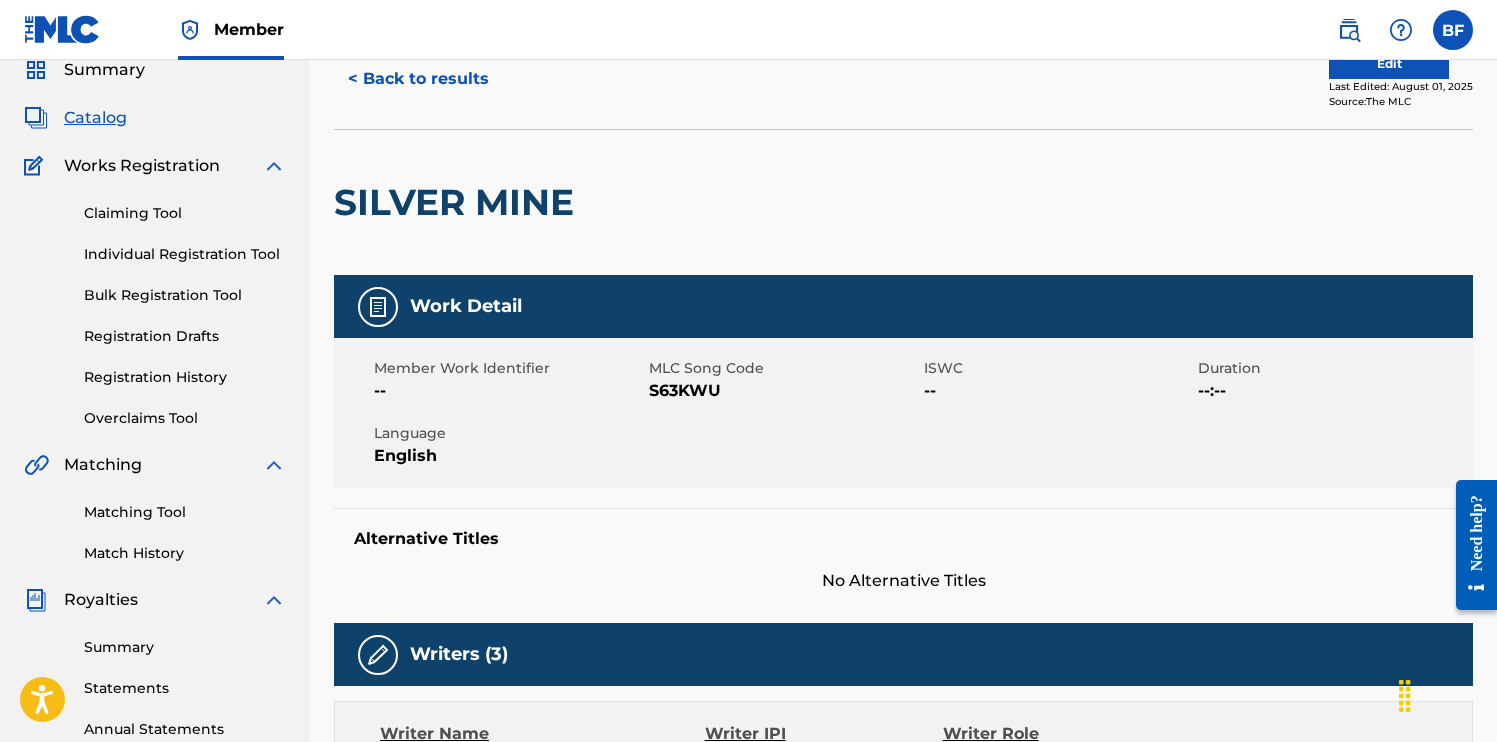 scroll, scrollTop: 0, scrollLeft: 0, axis: both 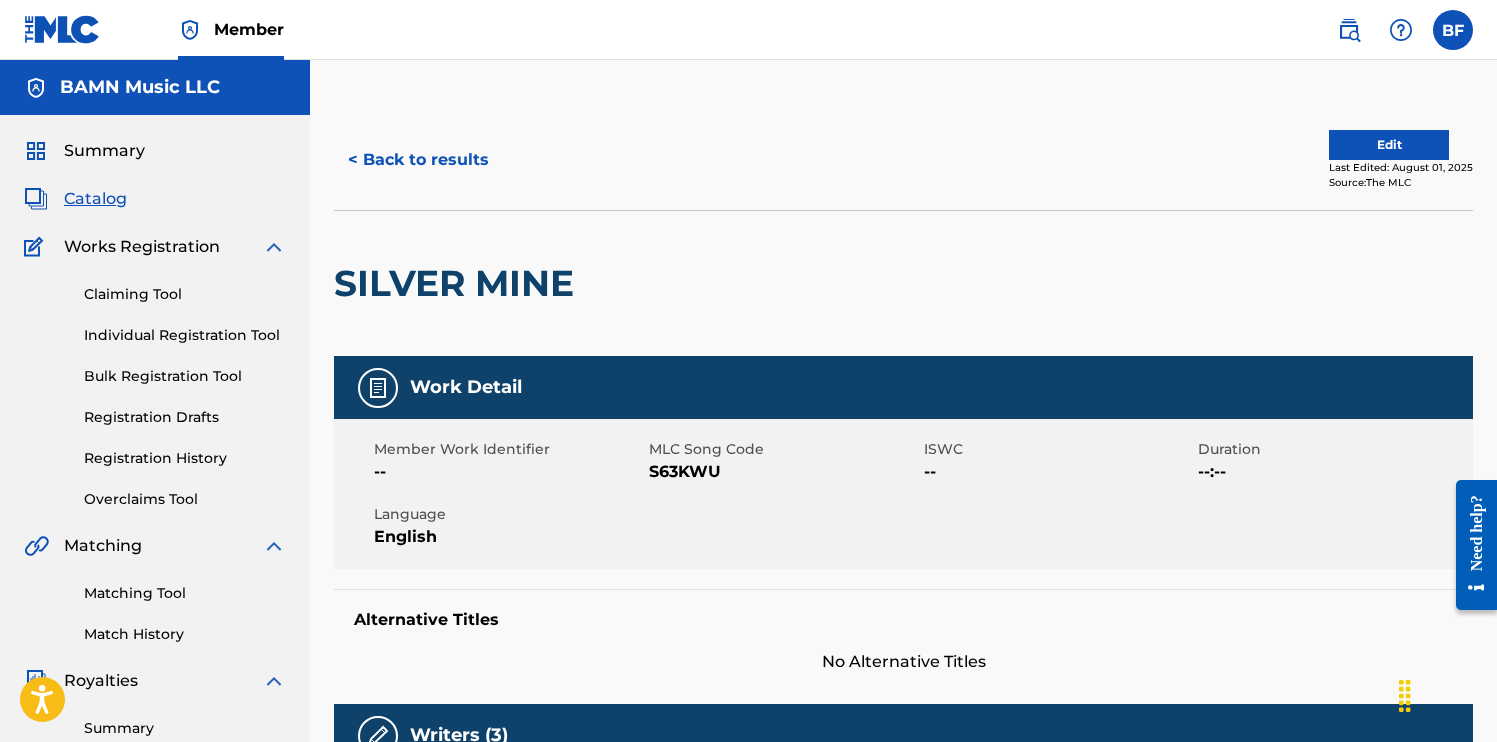 click on "Registration Drafts" at bounding box center (185, 417) 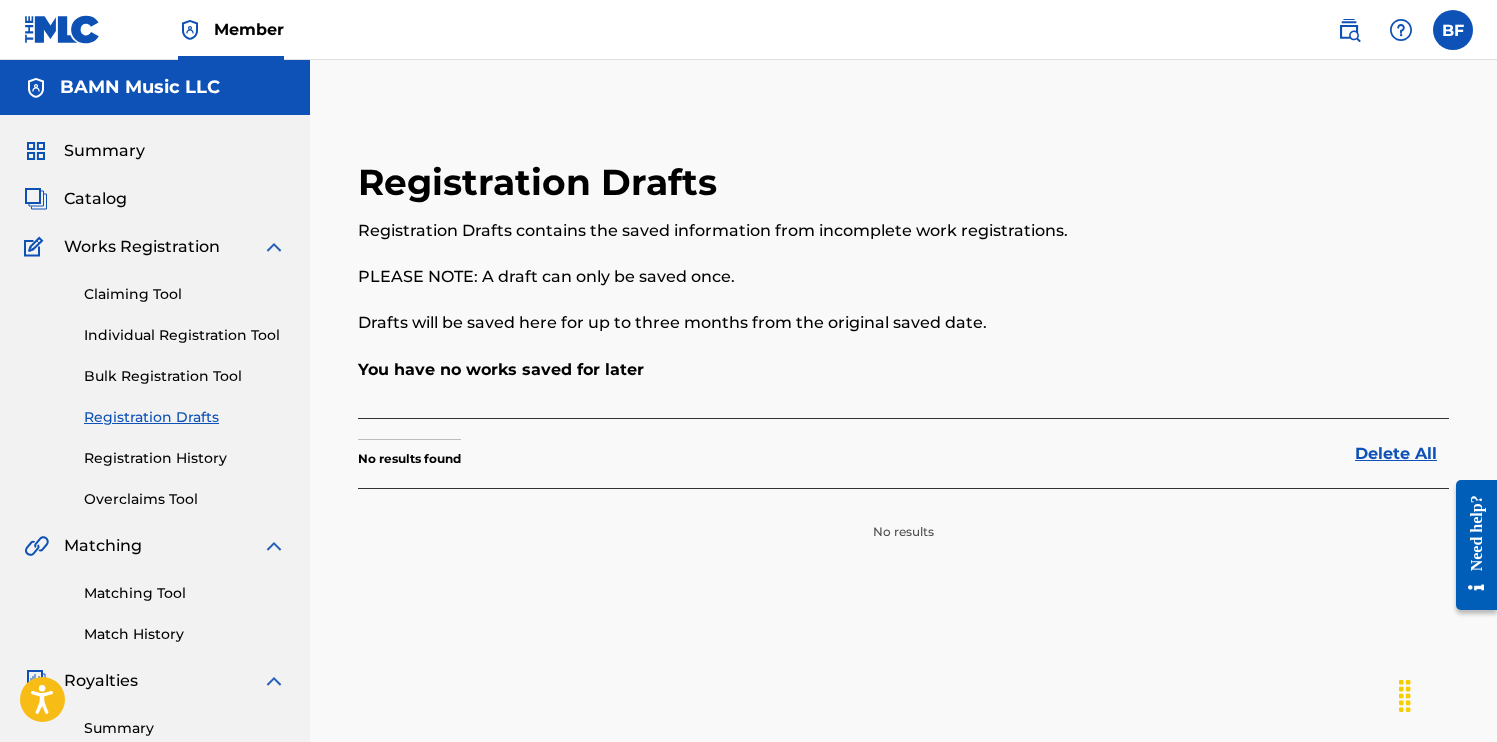 click on "Registration History" at bounding box center (185, 458) 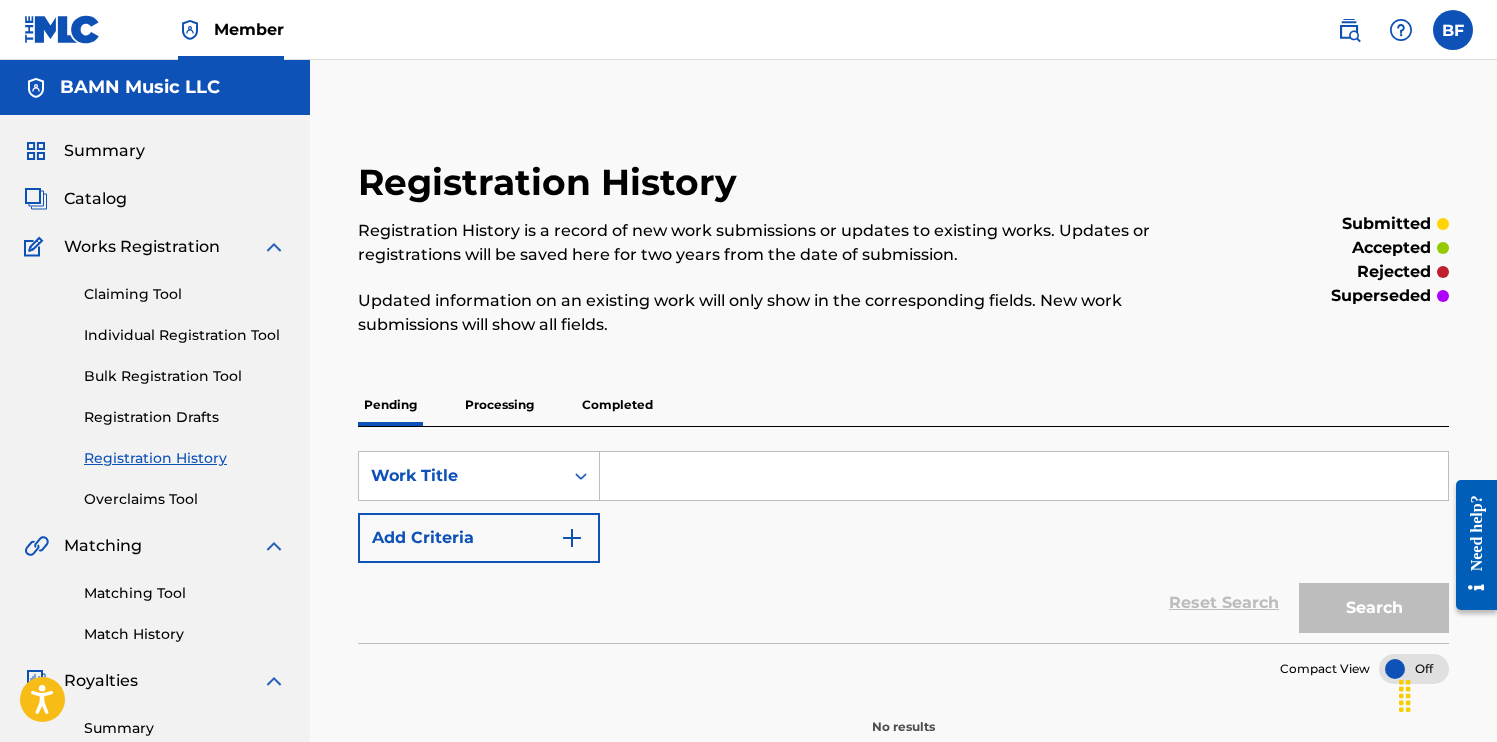 click on "Overclaims Tool" at bounding box center (185, 499) 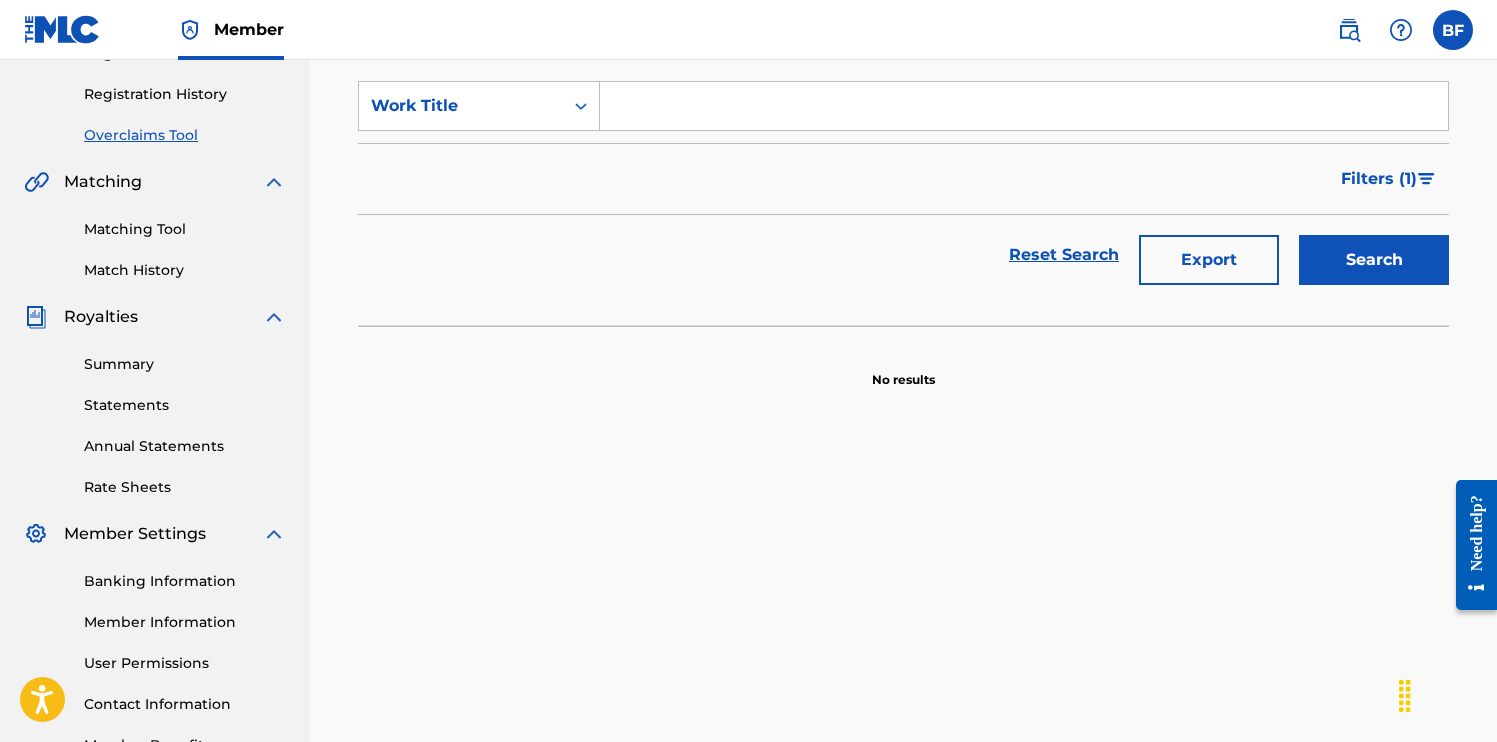 scroll, scrollTop: 0, scrollLeft: 0, axis: both 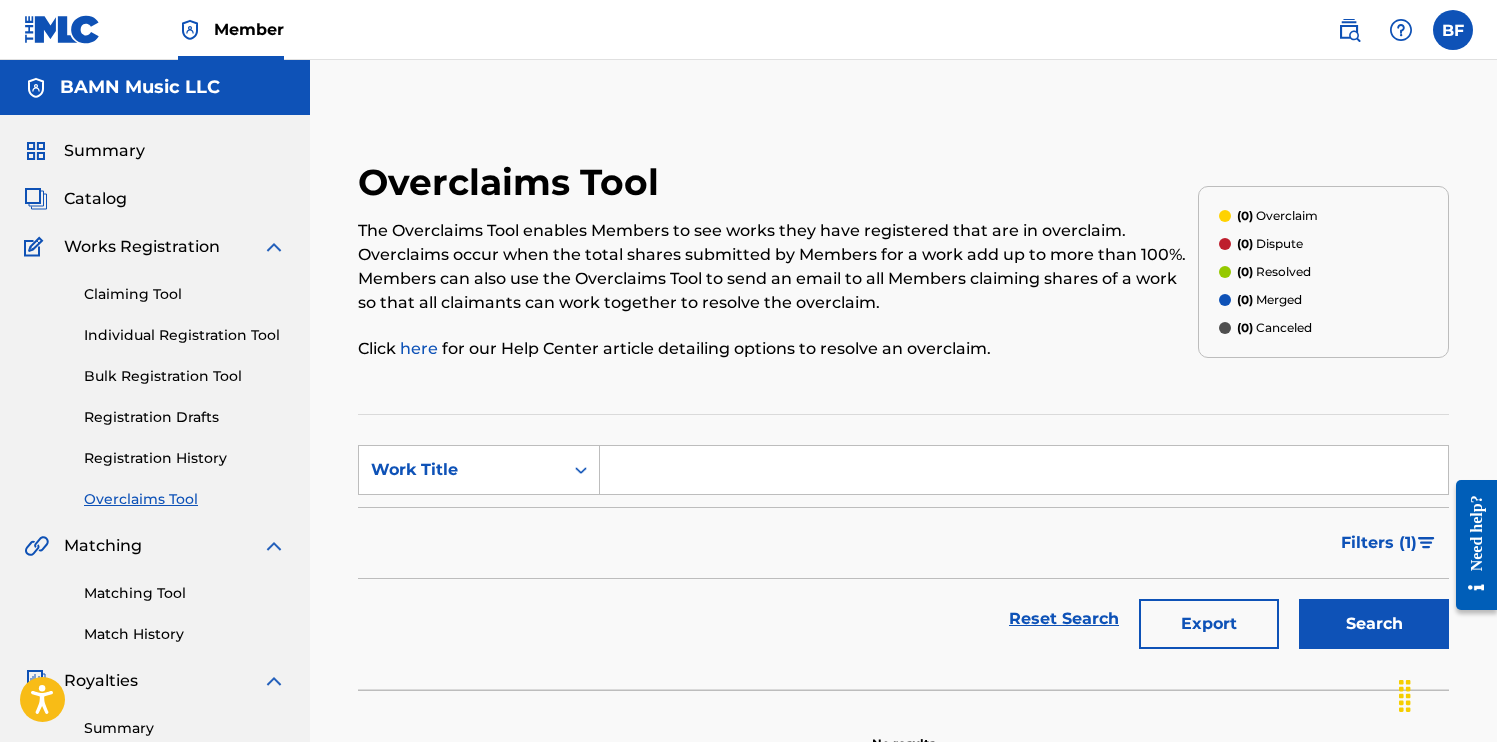 click at bounding box center [1349, 30] 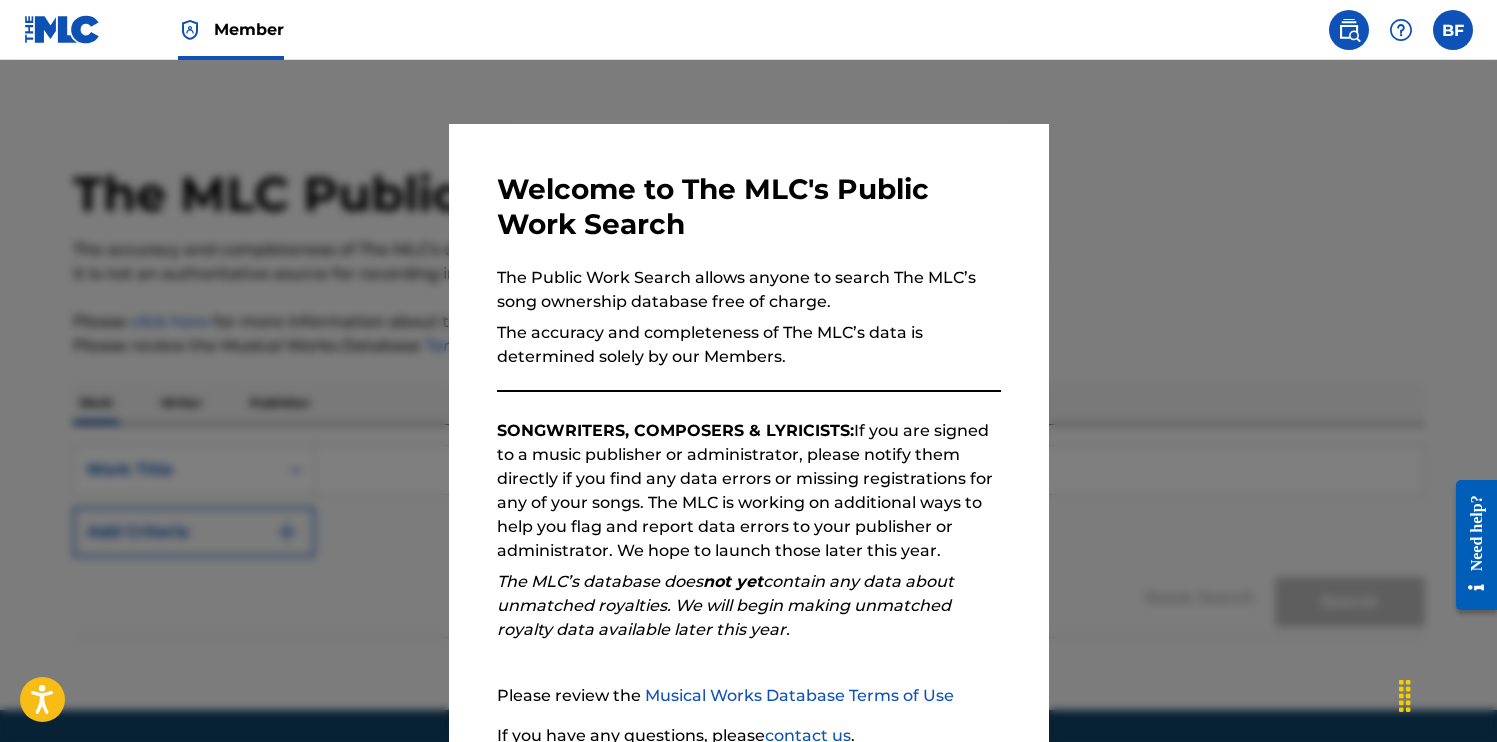 click at bounding box center [1349, 30] 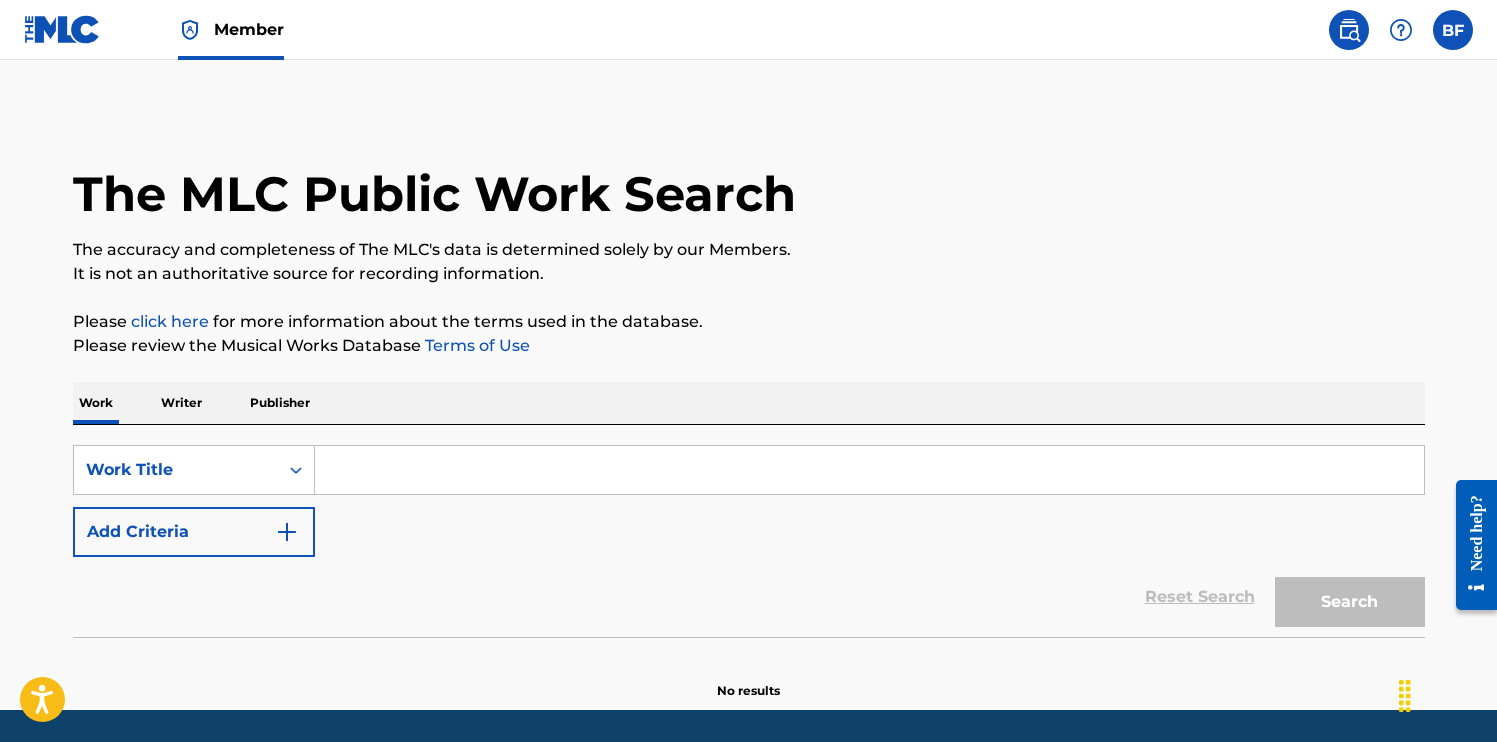 click at bounding box center [1453, 30] 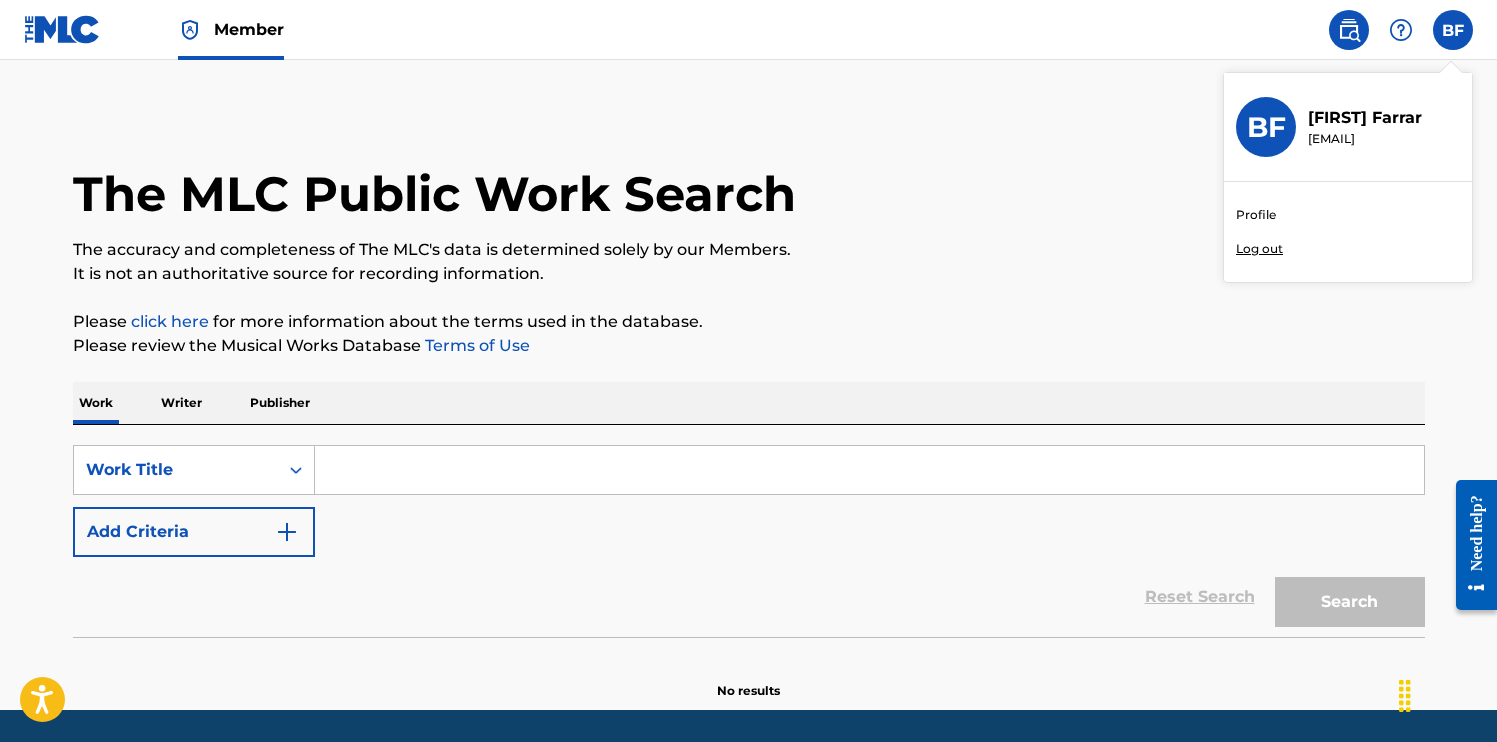 click on "Profile Log out" at bounding box center [1348, 232] 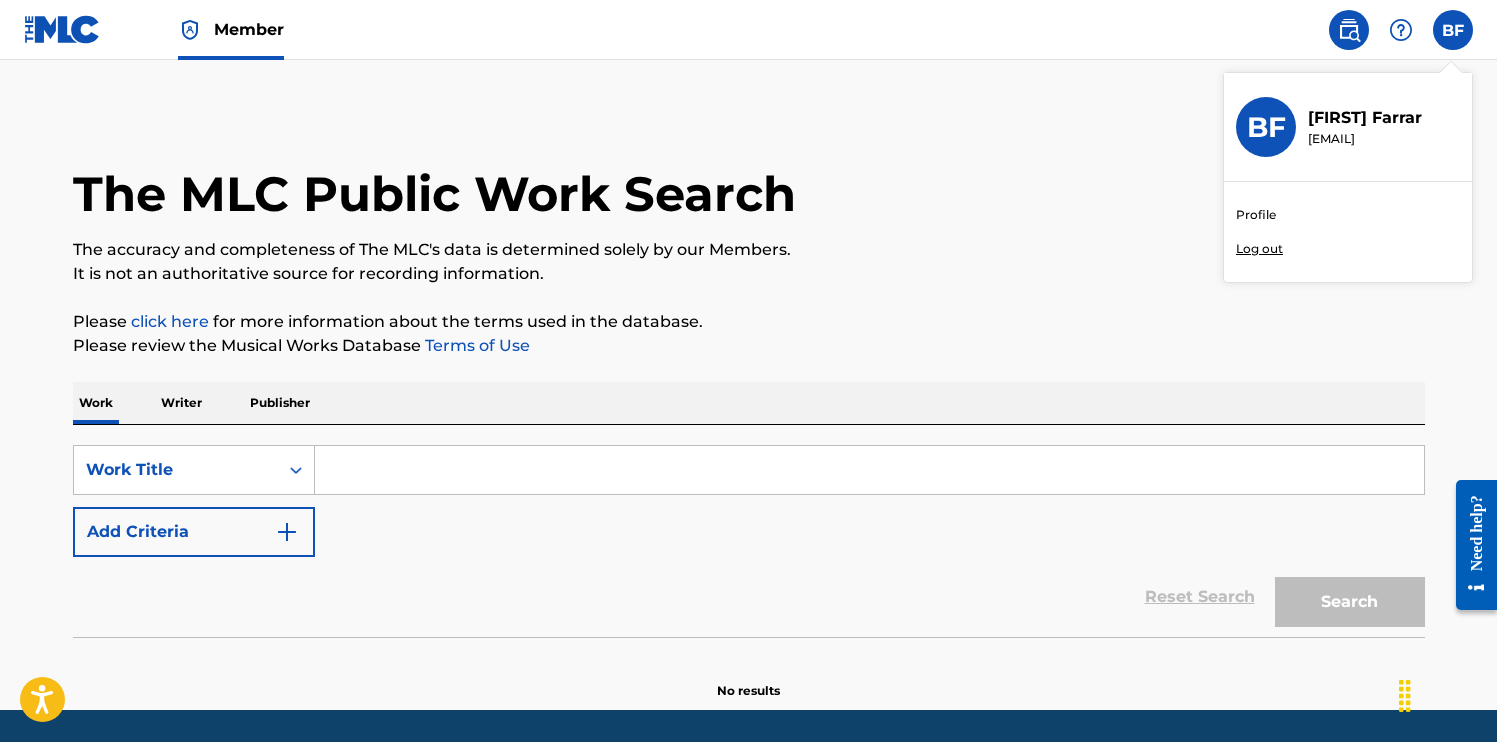 click on "Profile" at bounding box center (1256, 215) 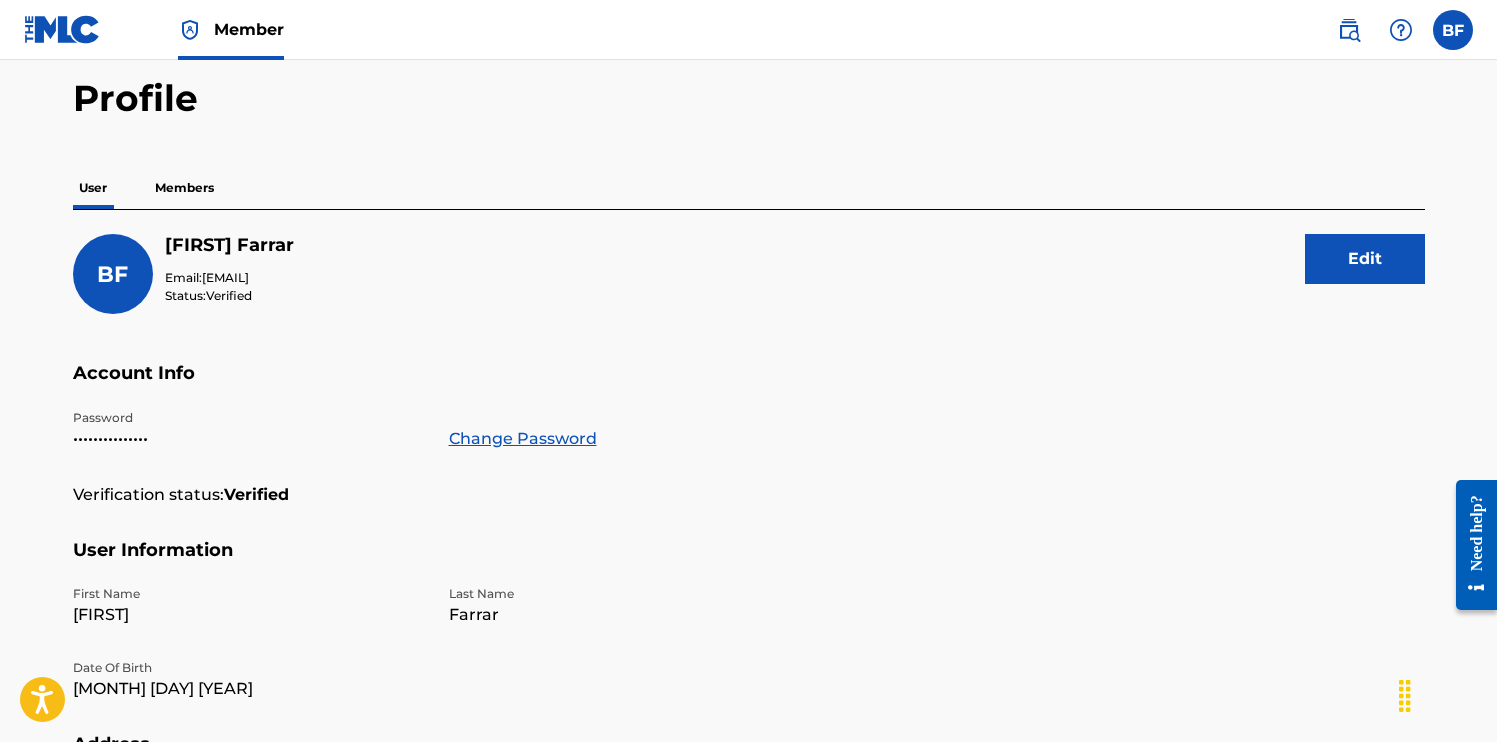 scroll, scrollTop: 0, scrollLeft: 0, axis: both 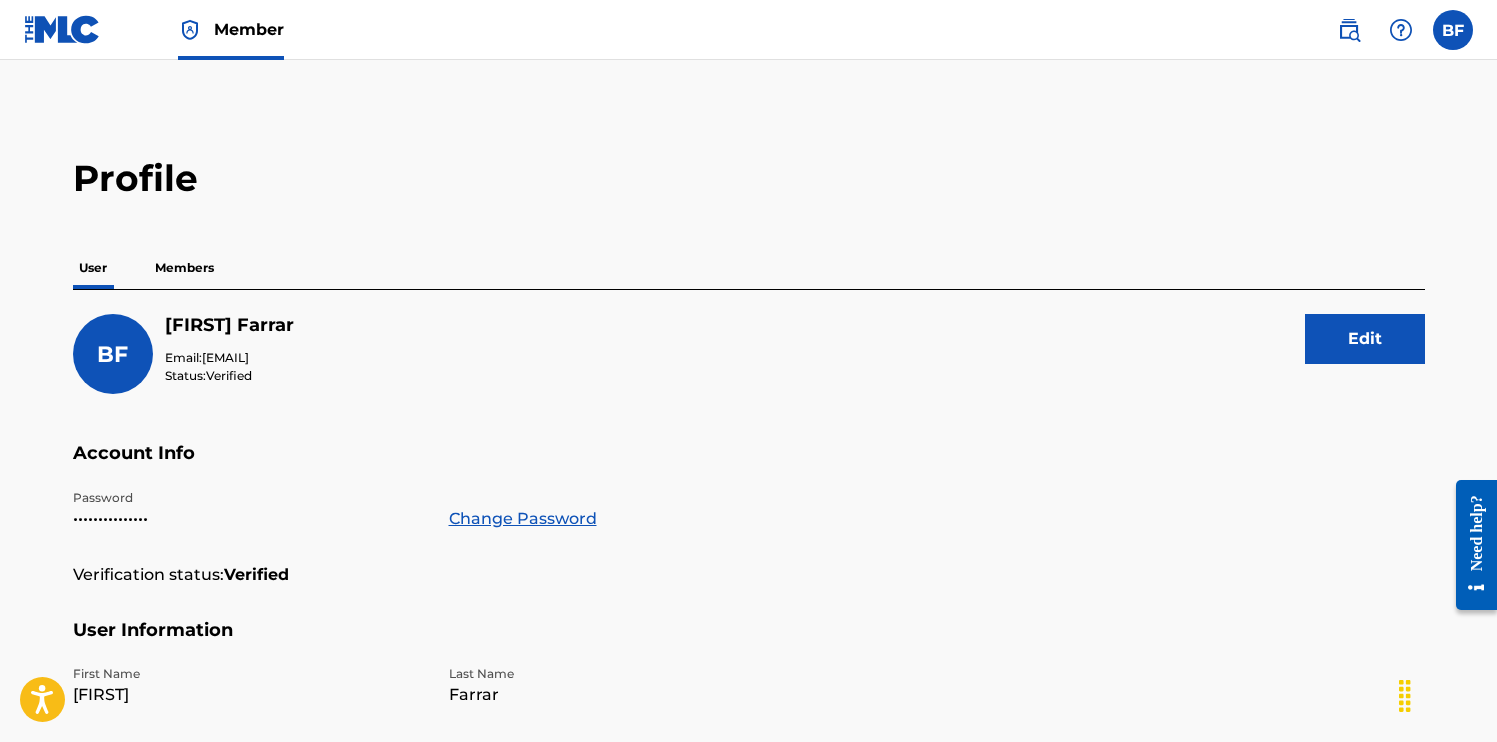 click on "Members" at bounding box center (184, 268) 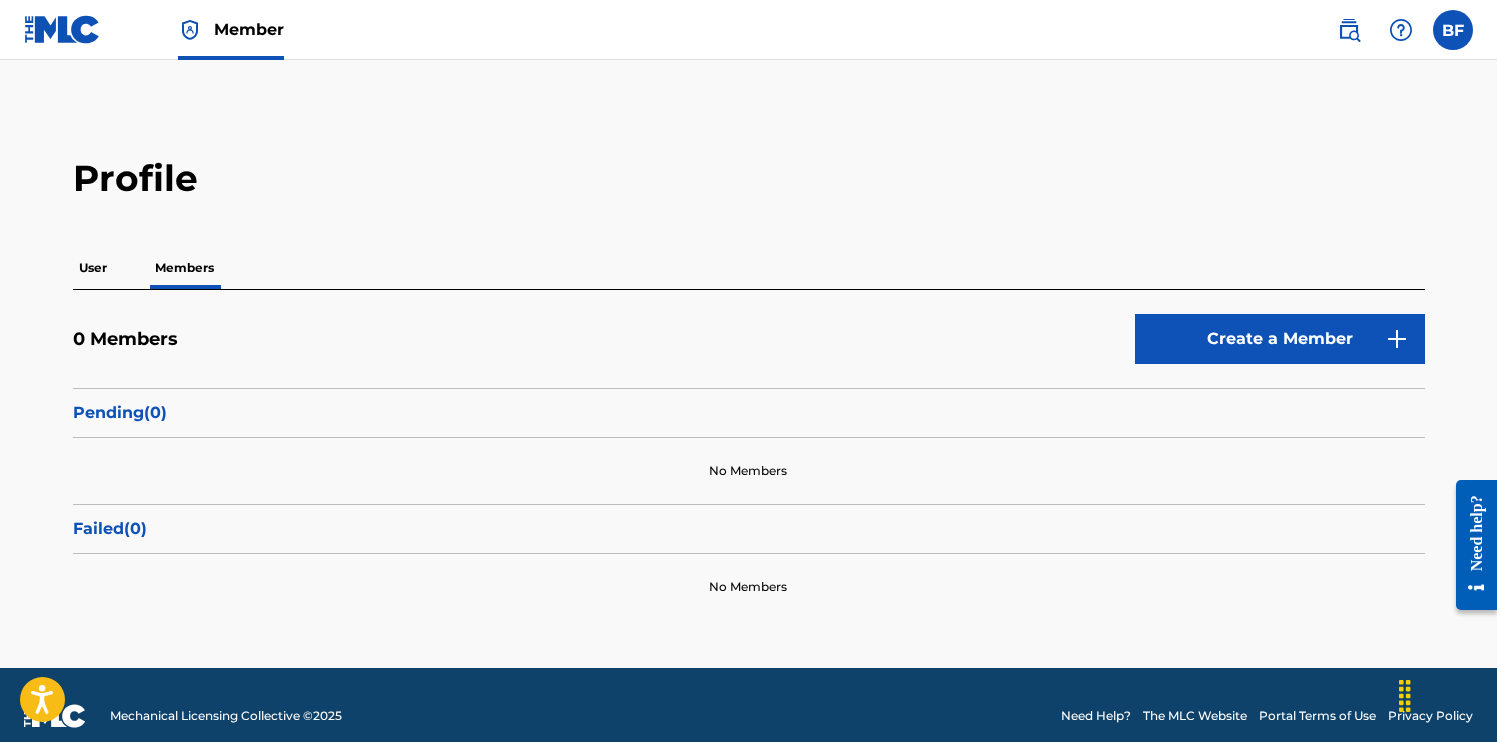 click at bounding box center [62, 29] 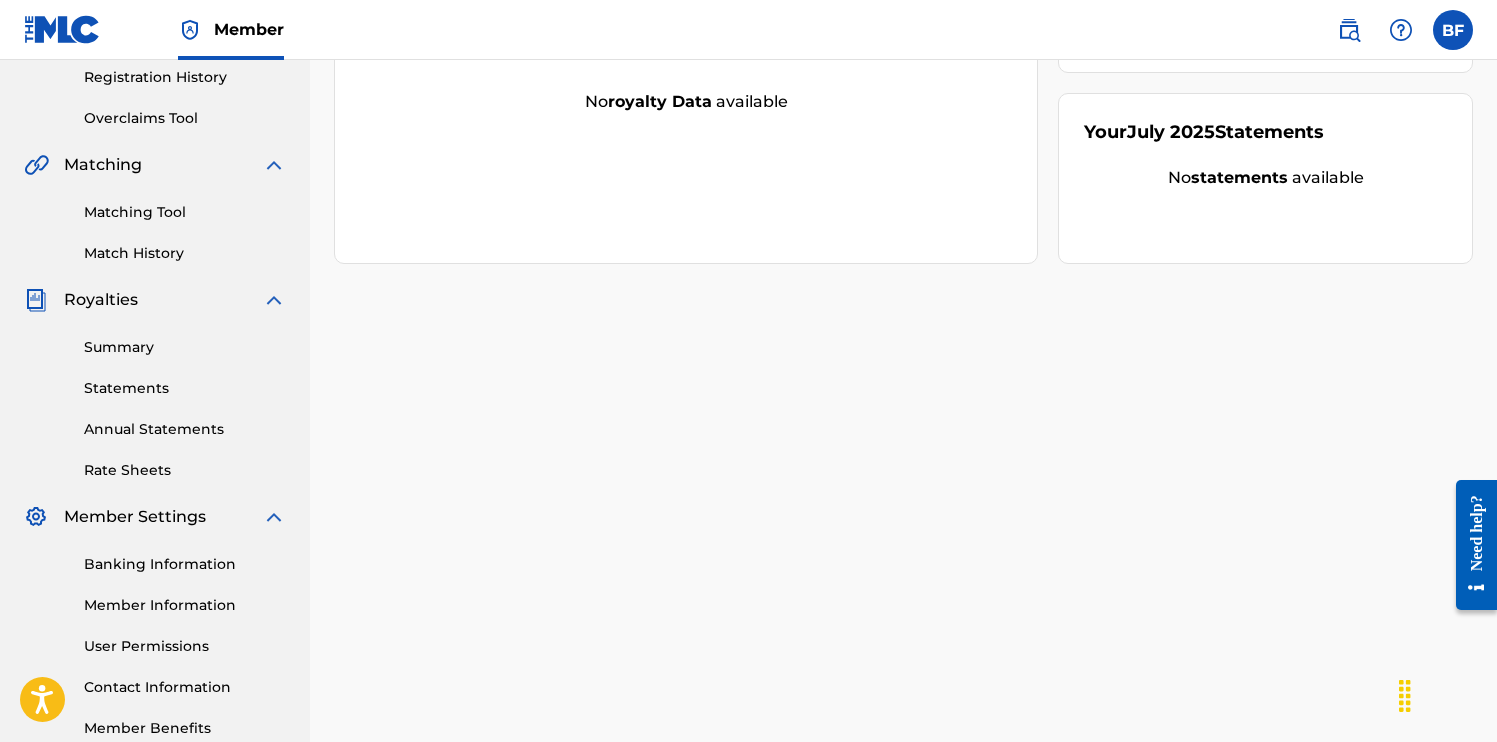 scroll, scrollTop: 0, scrollLeft: 0, axis: both 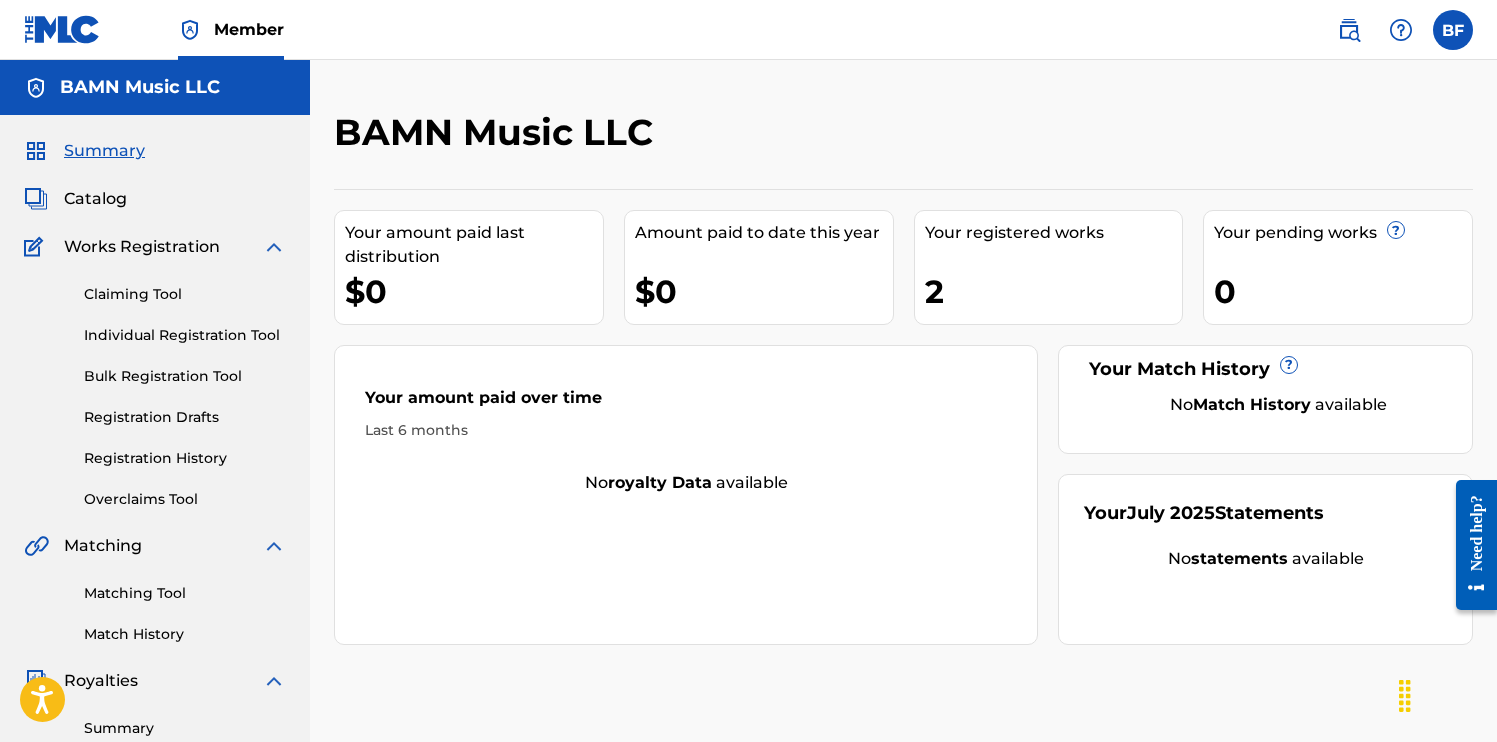 click on "Works Registration" at bounding box center (142, 247) 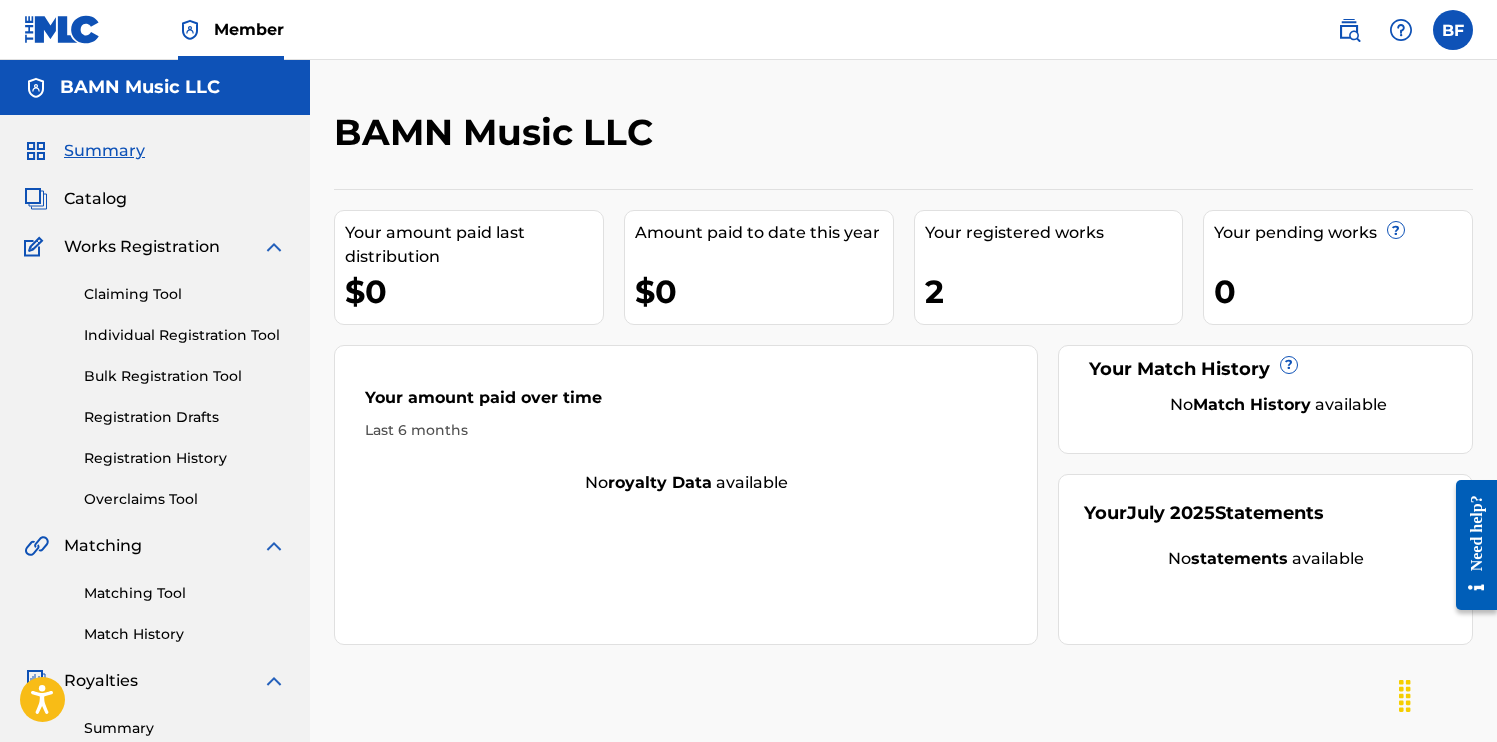 click on "Registration History" at bounding box center (185, 458) 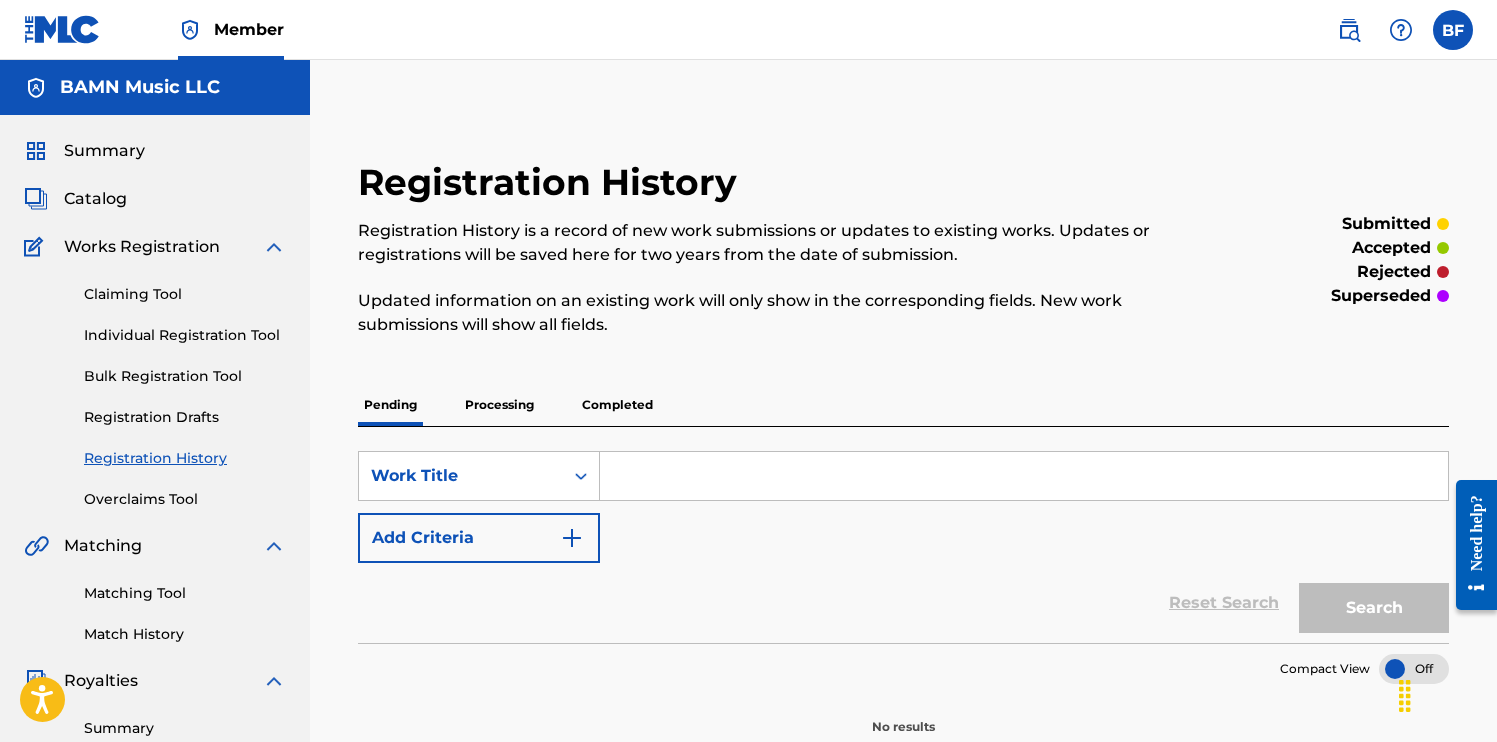click on "Completed" at bounding box center (617, 405) 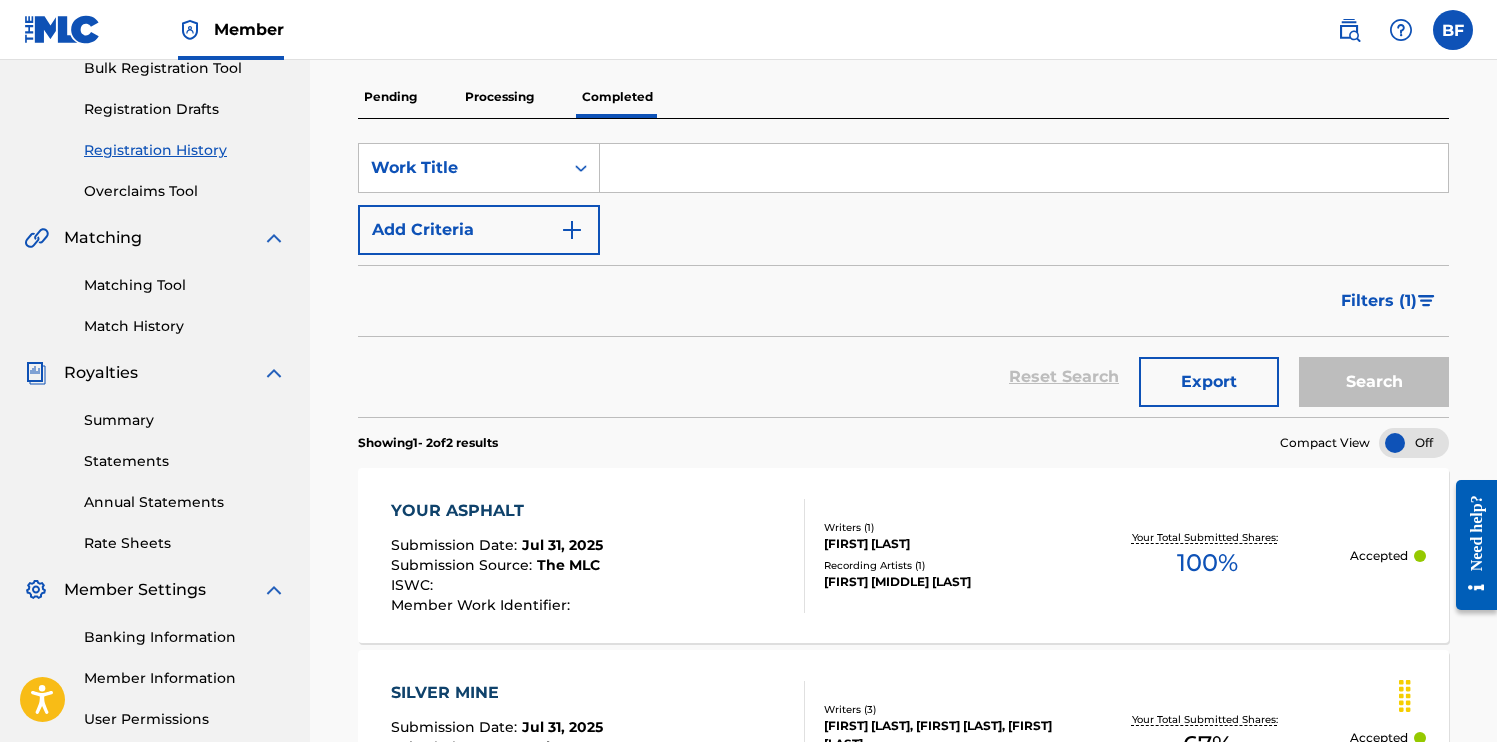 scroll, scrollTop: 112, scrollLeft: 0, axis: vertical 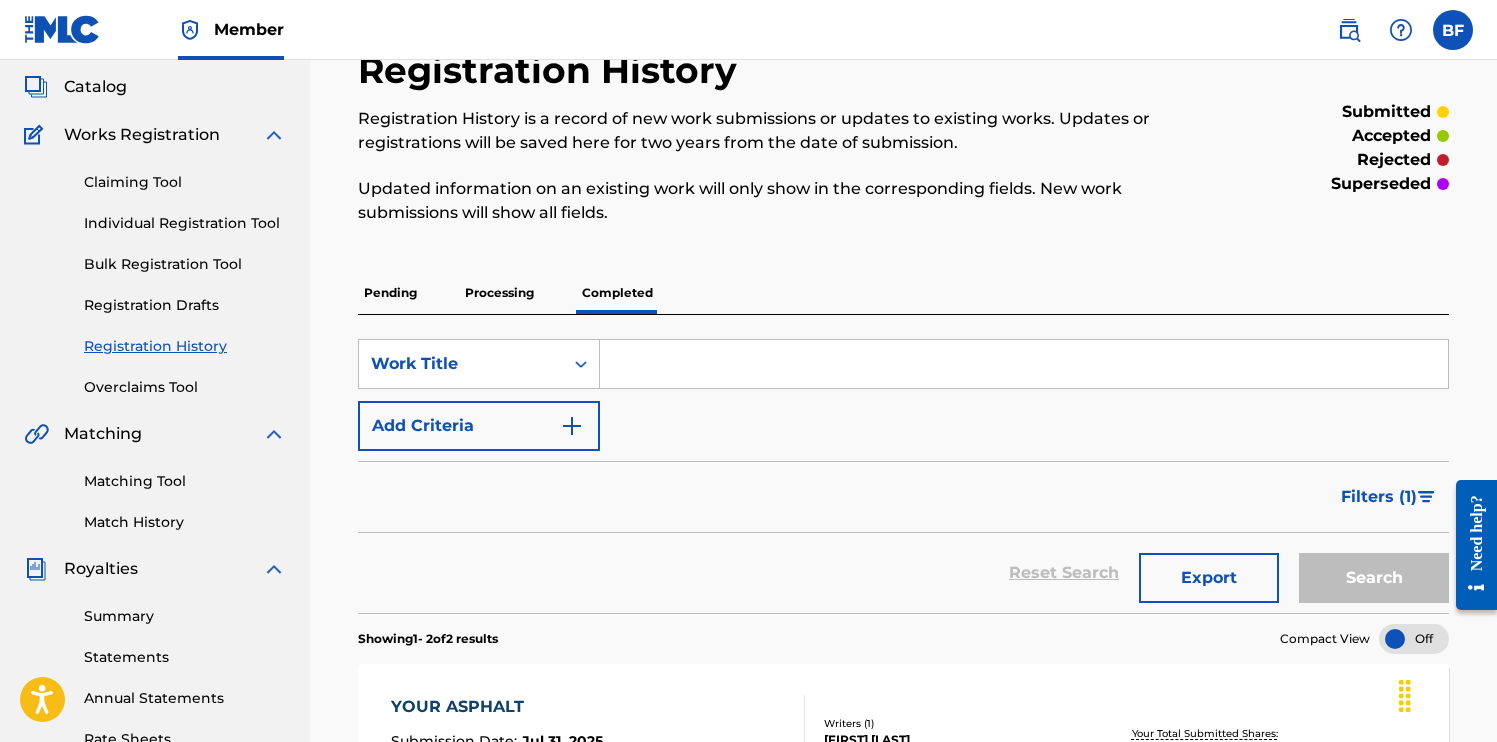 click on "Filters ( 1 )" at bounding box center (1379, 497) 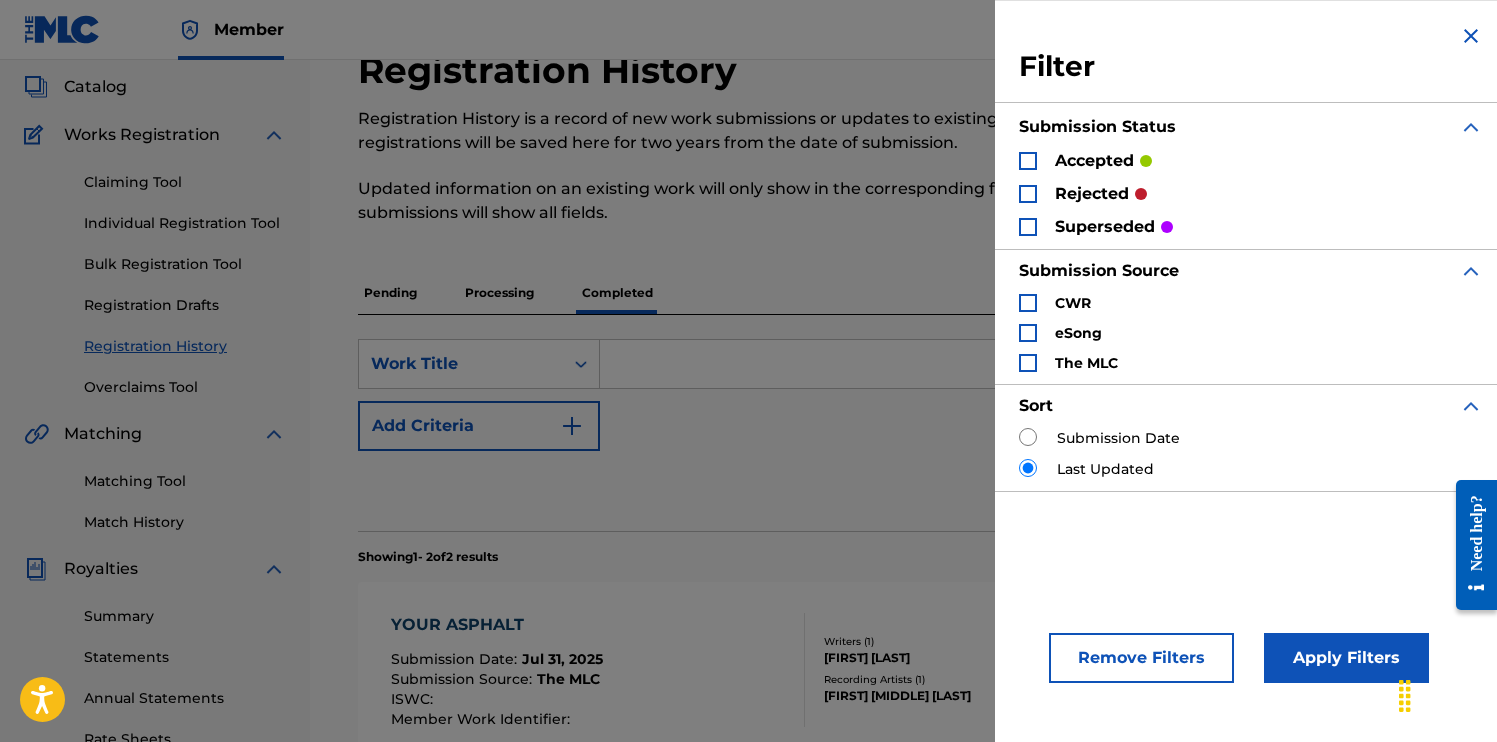 click at bounding box center [1028, 194] 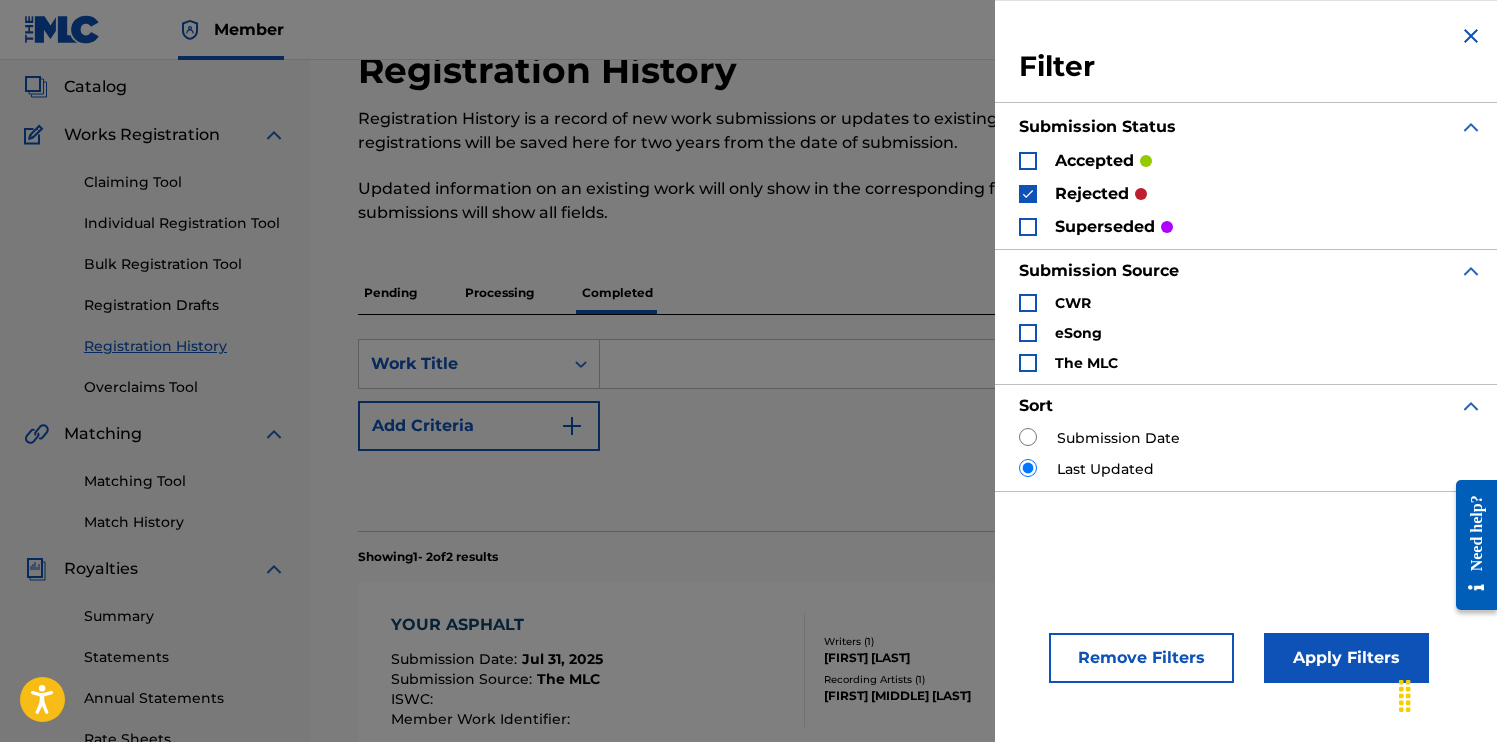 click on "Apply Filters" at bounding box center [1346, 658] 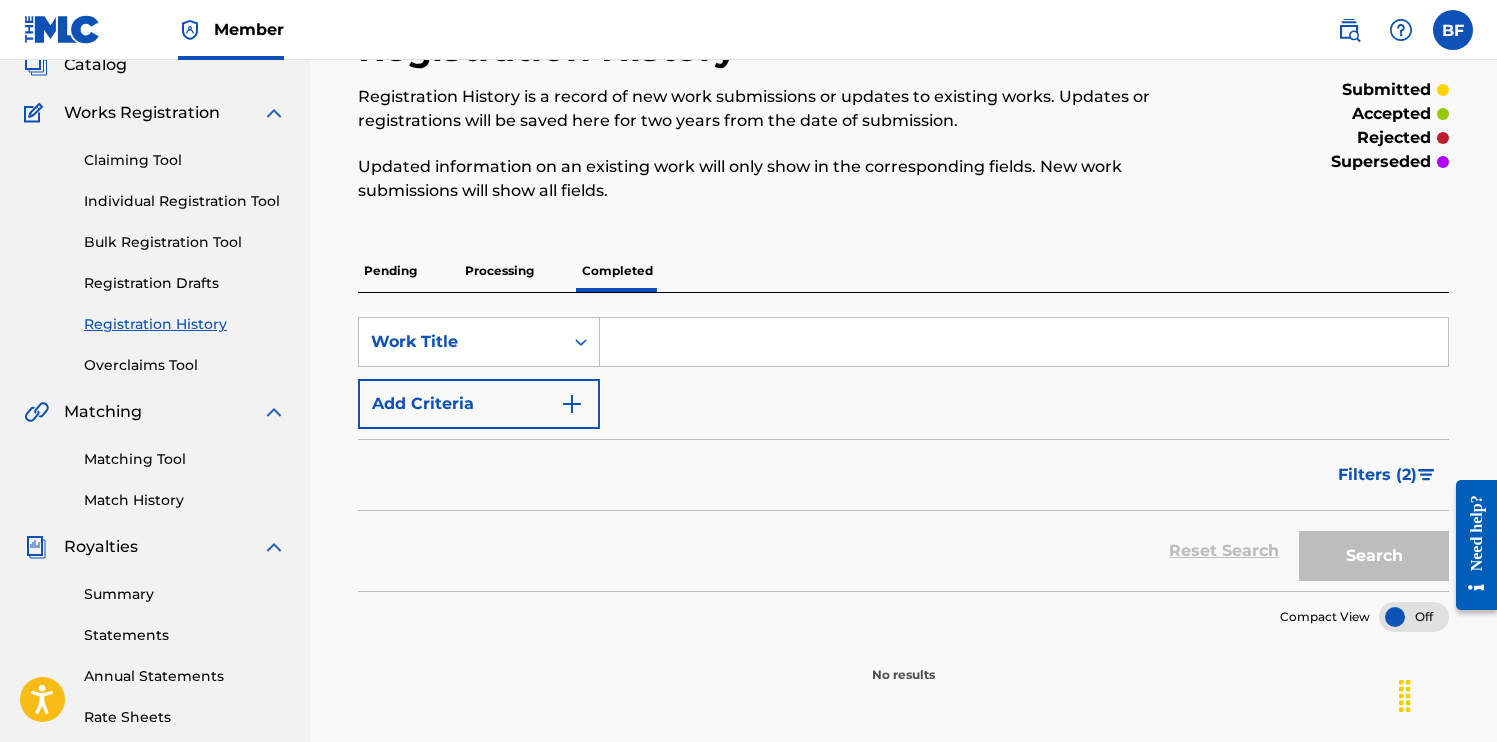 scroll, scrollTop: 0, scrollLeft: 0, axis: both 